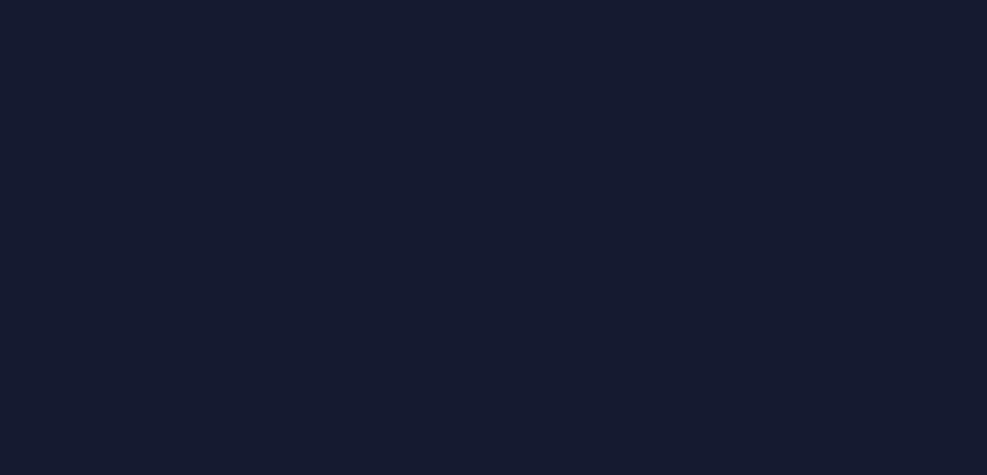 scroll, scrollTop: 0, scrollLeft: 0, axis: both 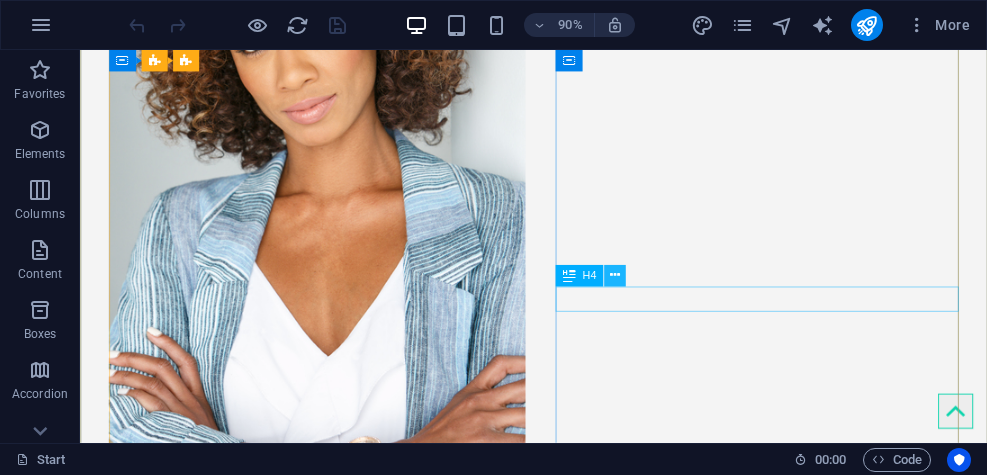 click at bounding box center (615, 275) 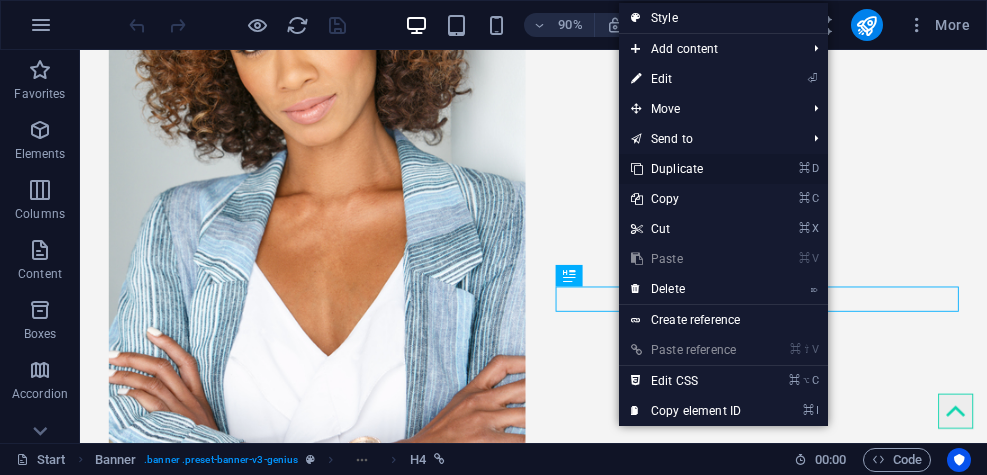 click on "⌘ D  Duplicate" at bounding box center (686, 169) 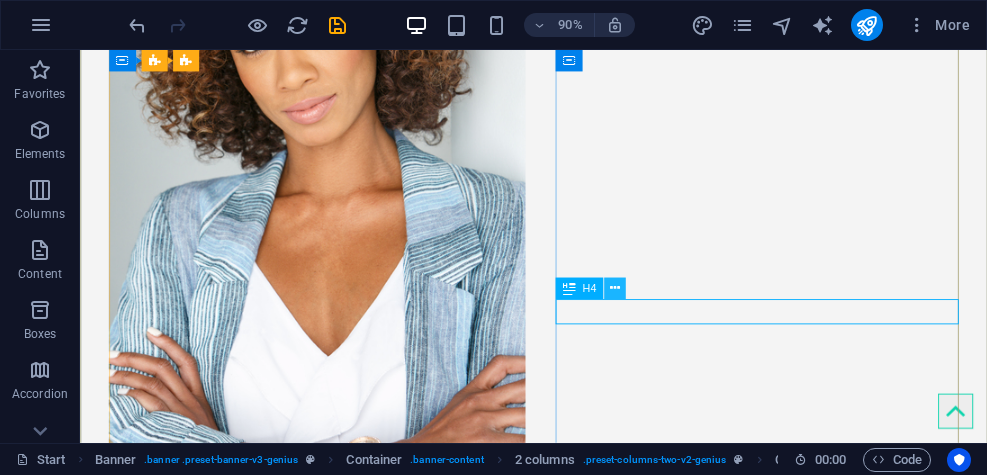 click at bounding box center (615, 288) 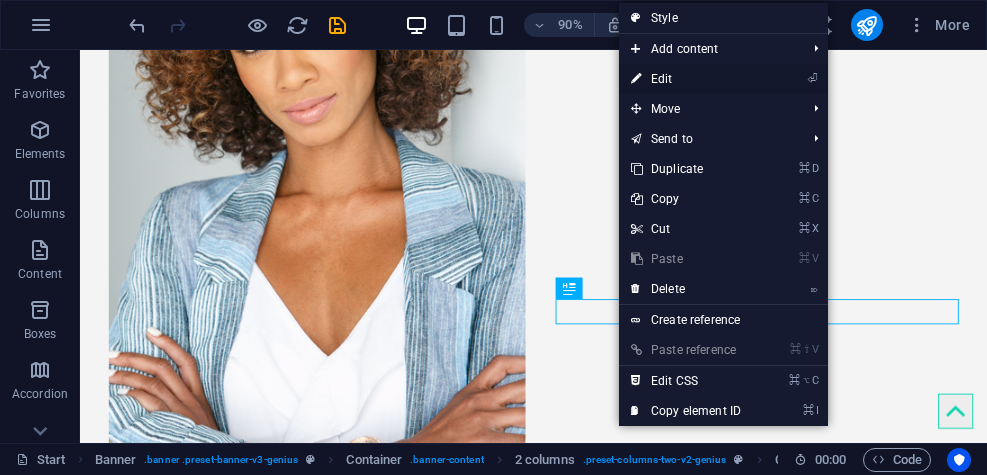 click on "⏎  Edit" at bounding box center (686, 79) 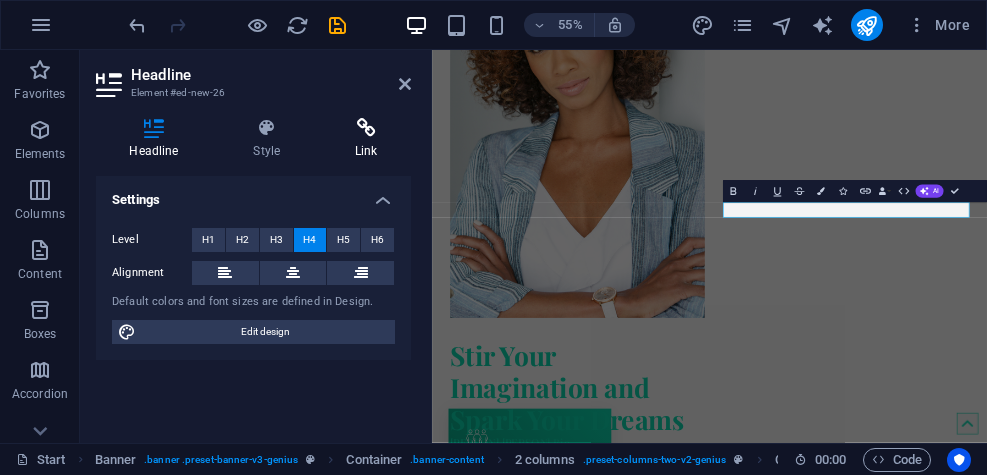 click at bounding box center [366, 128] 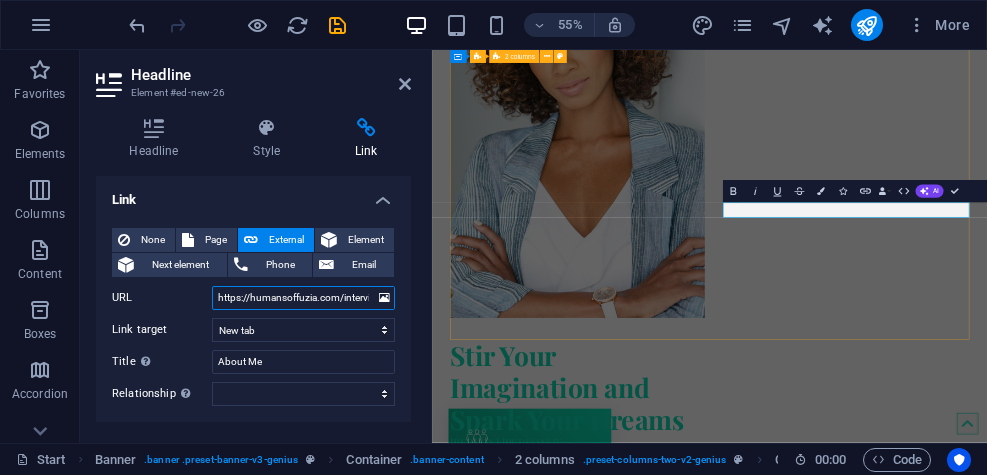 click on "https://humansoffuzia.com/interview/a-journey-of-inspiration-the-story-of-alicia-amie/" at bounding box center (303, 298) 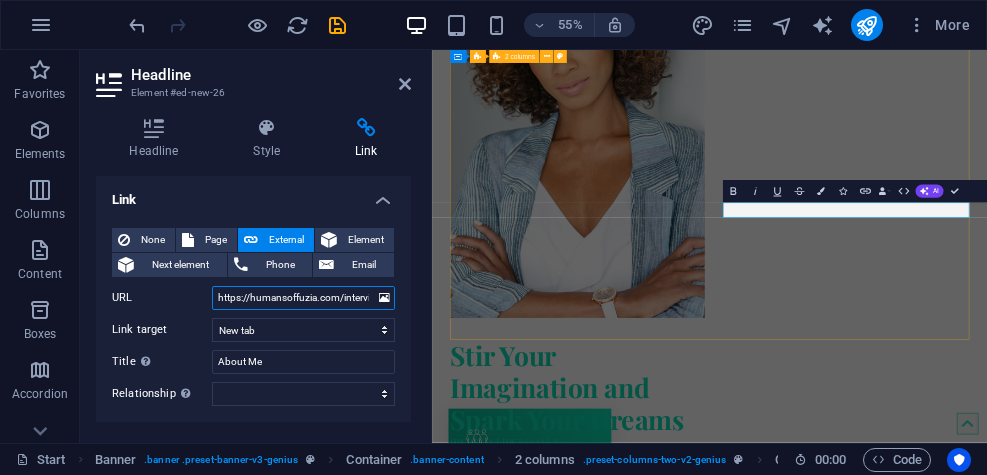 paste on "www.amazon.com/Heaven-Earth-Now-Alicia-Amie/dp/1664124462" 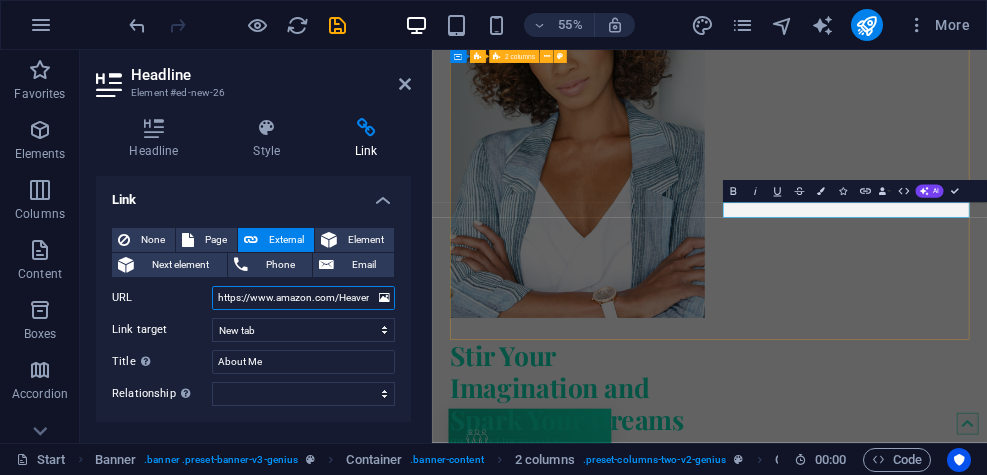 scroll, scrollTop: 0, scrollLeft: 183, axis: horizontal 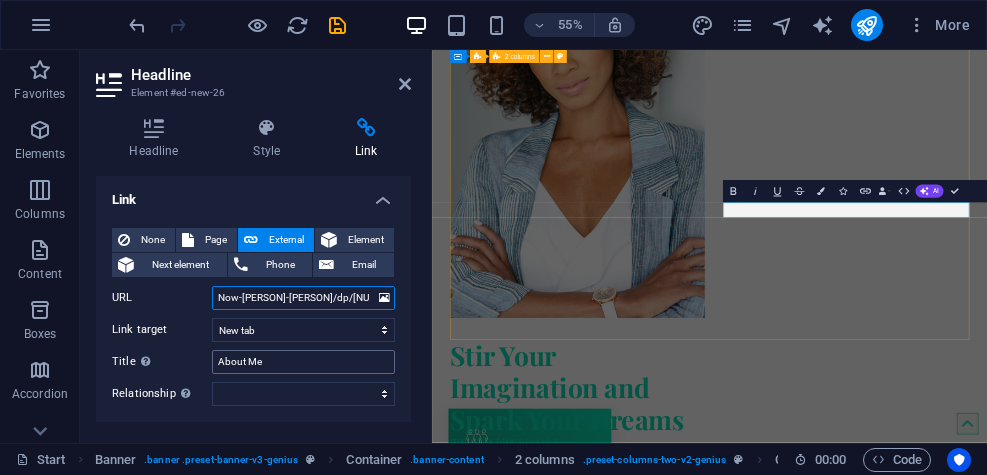 type on "https://www.example.com/Heaven-Earth-Now-Alicia-Amie/dp/1664124462" 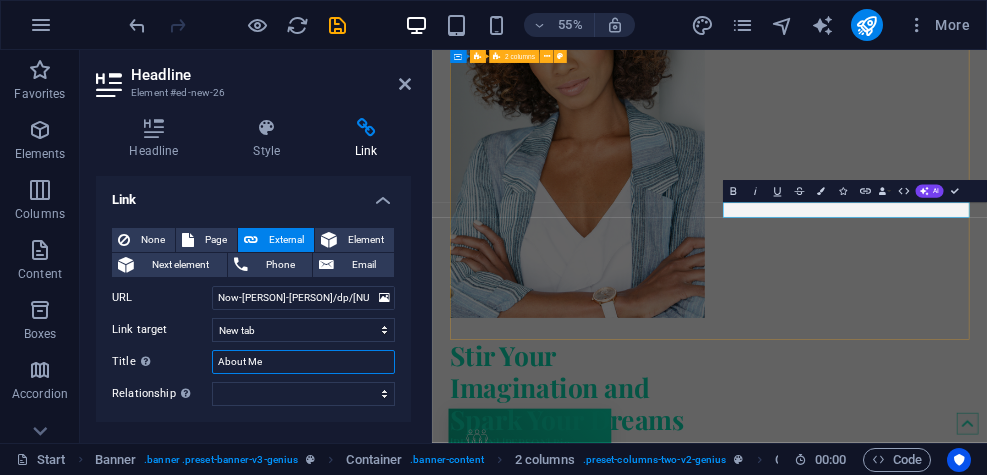 scroll, scrollTop: 0, scrollLeft: 0, axis: both 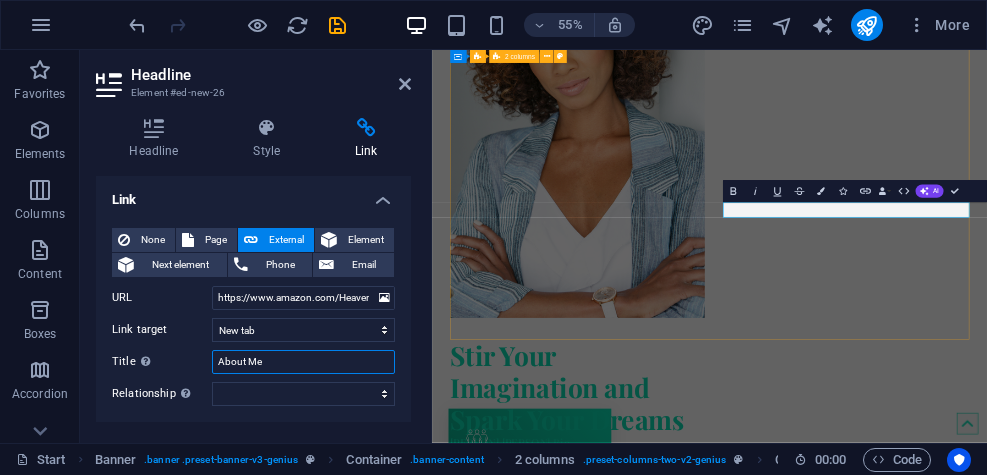 click on "About Me" at bounding box center [303, 362] 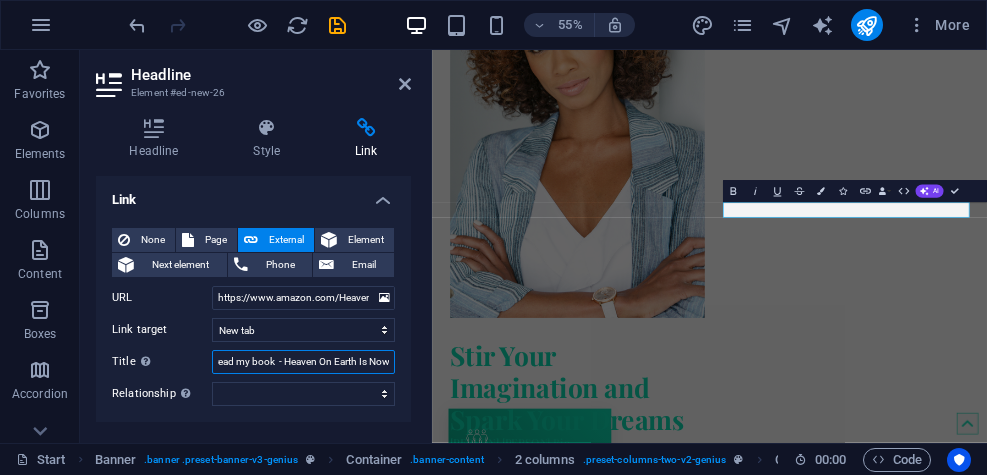 scroll, scrollTop: 0, scrollLeft: 10, axis: horizontal 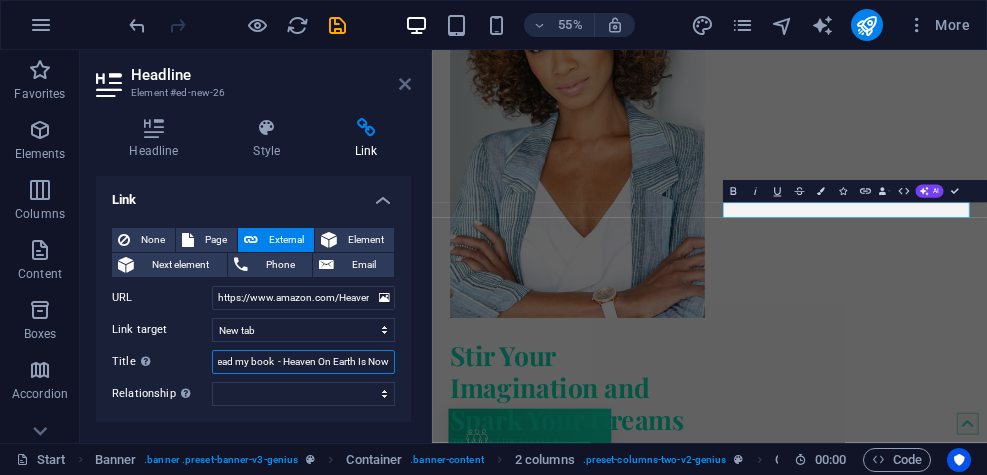 type on "read my book  - Heaven On Earth Is Now" 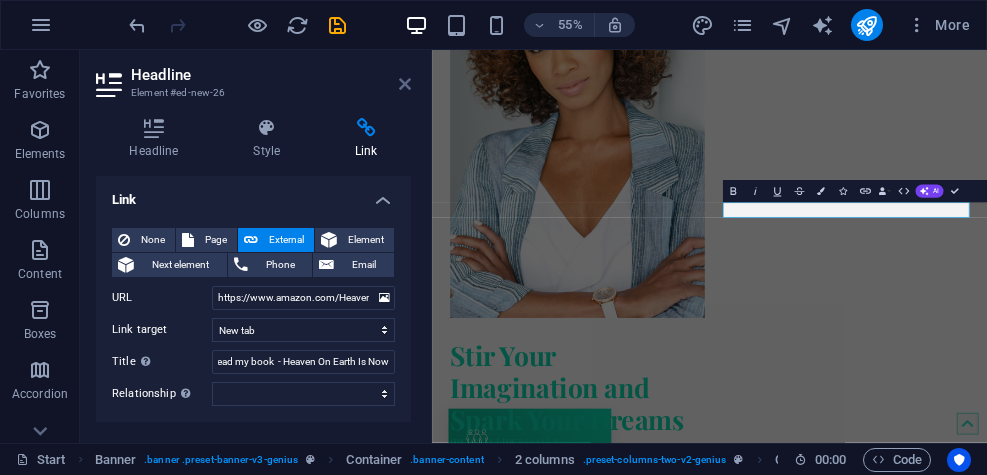 click at bounding box center [405, 84] 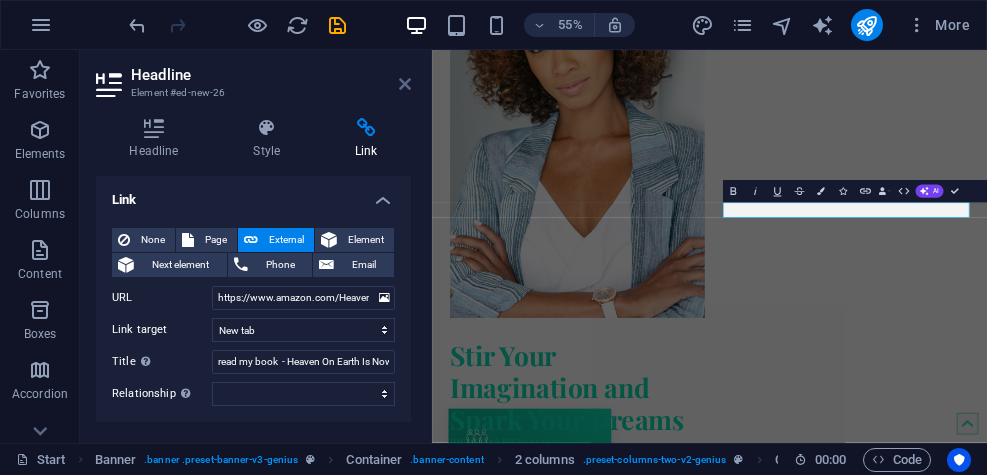 scroll, scrollTop: 1483, scrollLeft: 0, axis: vertical 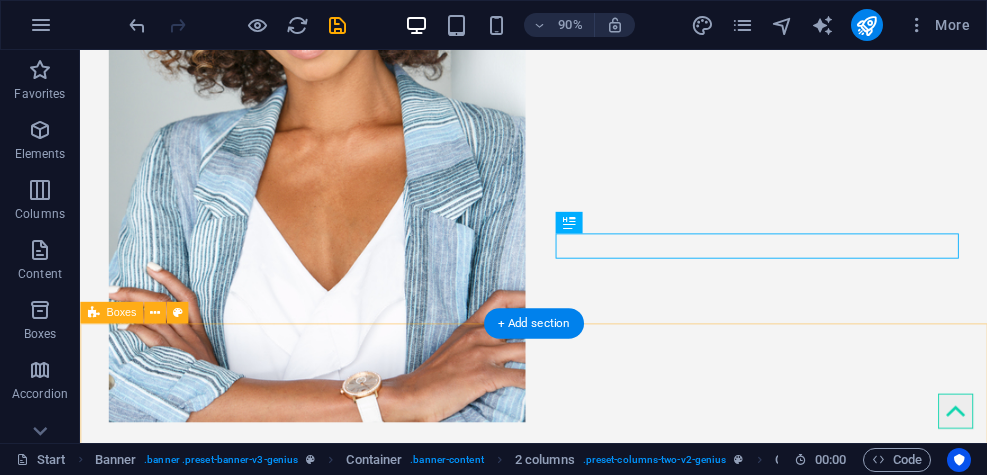 click on "Group  Coaching Strengthen collaboration across team Navigate conflict with clarity and confidence Build a culture that retains top performers Drive performance through focused leadership Leadership  Coaching Elevate your personal and professional development with my program designed to enhance high performance, executive functioning, emotional intelligence, and essential soft skills. Define your goals, identify challenges, and develop effective strategies to achieve lasting transformation through improved self-awareness. Acting/Modeling Coaching If you believe you have what it takes and are ready to elevate your skills to the next level, look no further. With 27 years of experience as a professional entertainer, I offer personalized bootcamp training designed to help you reach new heights." at bounding box center [584, 1509] 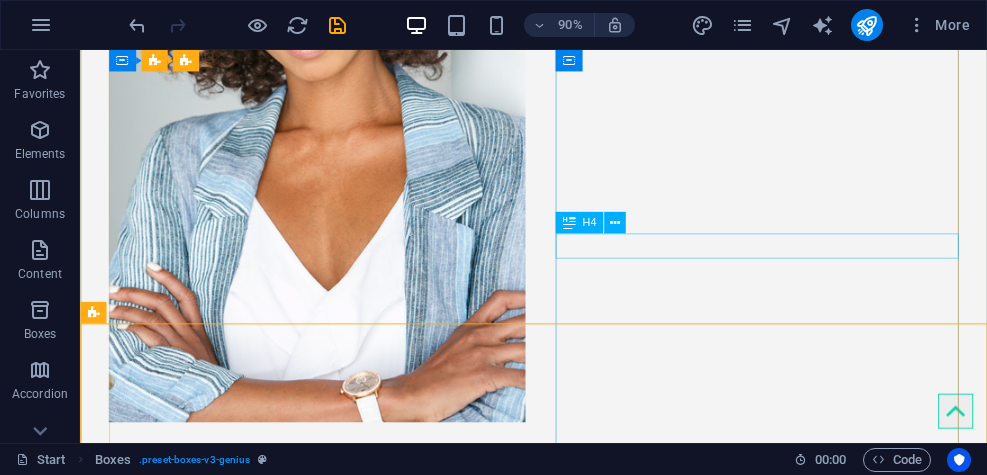 click on "[FIRST] [LAST] Bio" at bounding box center [336, 719] 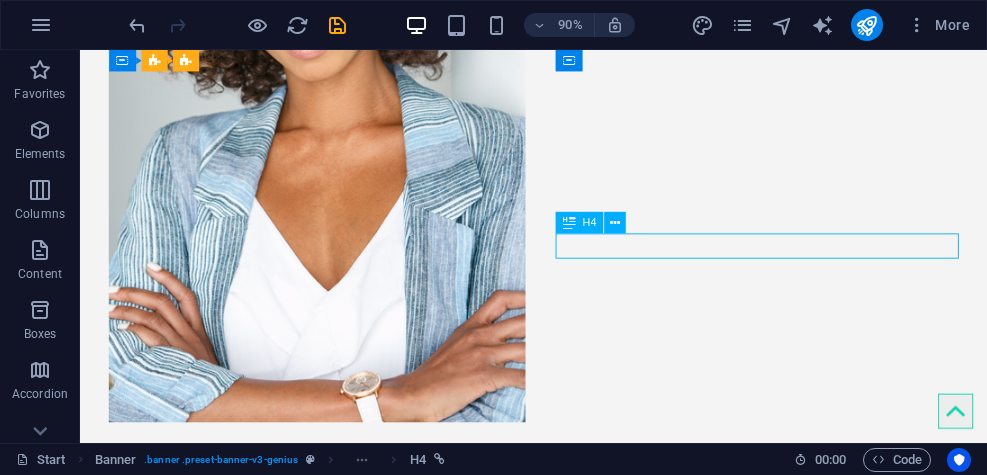 click on "[FIRST_NAME] [LAST_NAME] Bio" at bounding box center (336, 719) 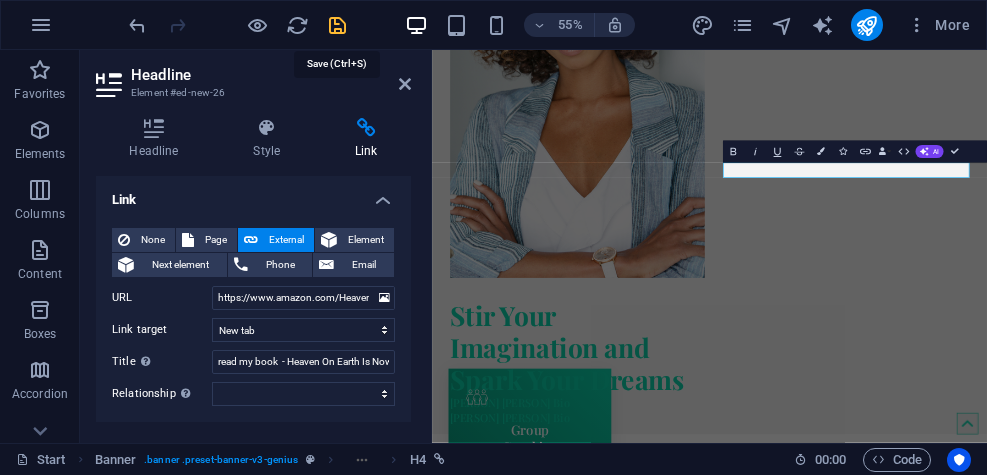 click at bounding box center [337, 25] 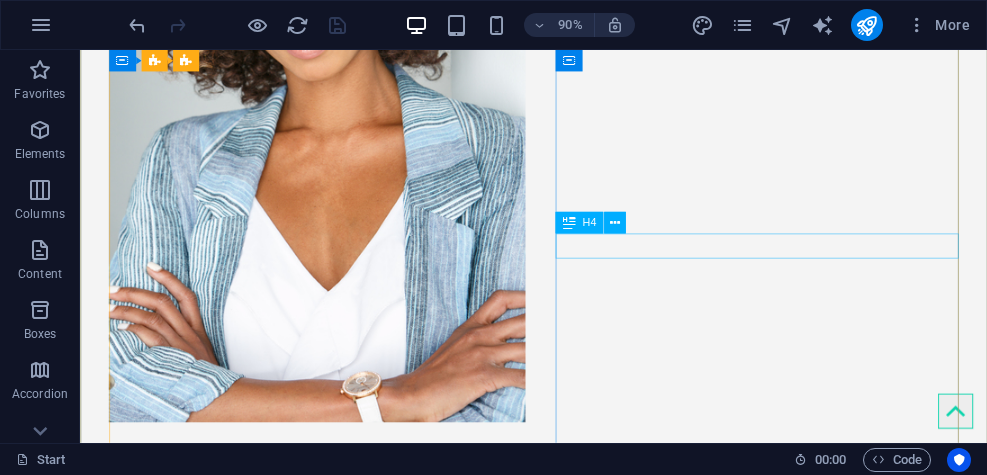 click on "[FIRST_NAME] [LAST_NAME] Bio" at bounding box center [336, 719] 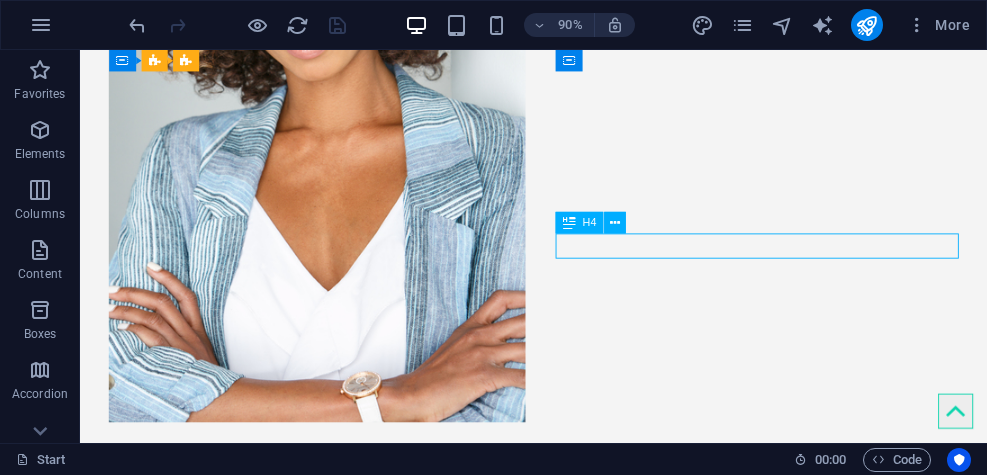 click on "[FIRST_NAME] [LAST_NAME] Bio" at bounding box center (336, 719) 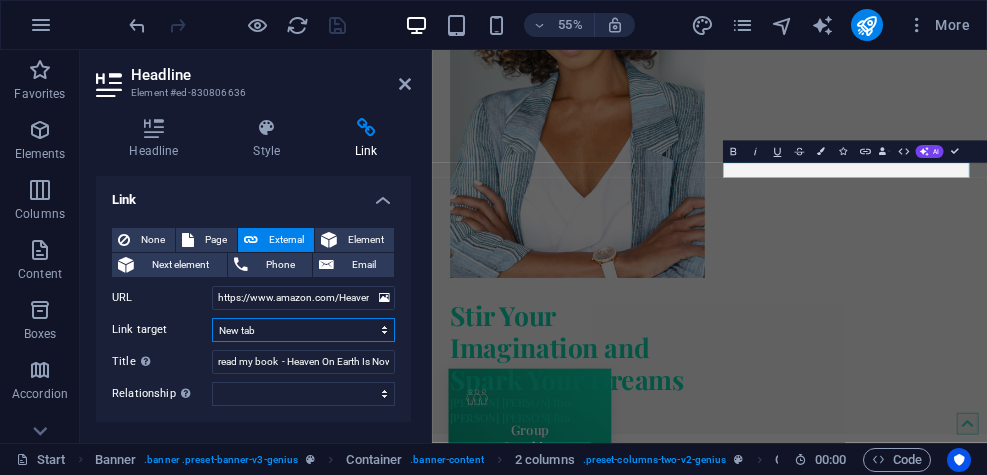 click on "New tab Same tab Overlay" at bounding box center [303, 330] 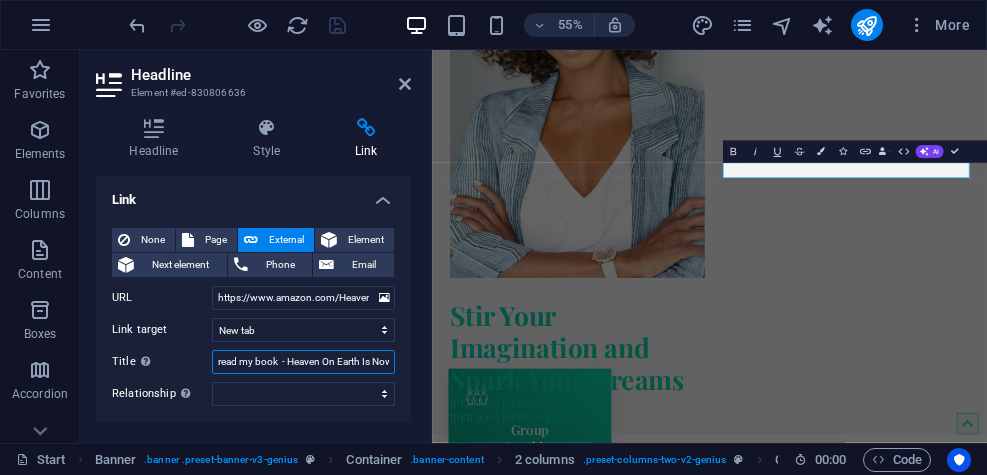 click on "read my book  - Heaven On Earth Is Now" at bounding box center (303, 362) 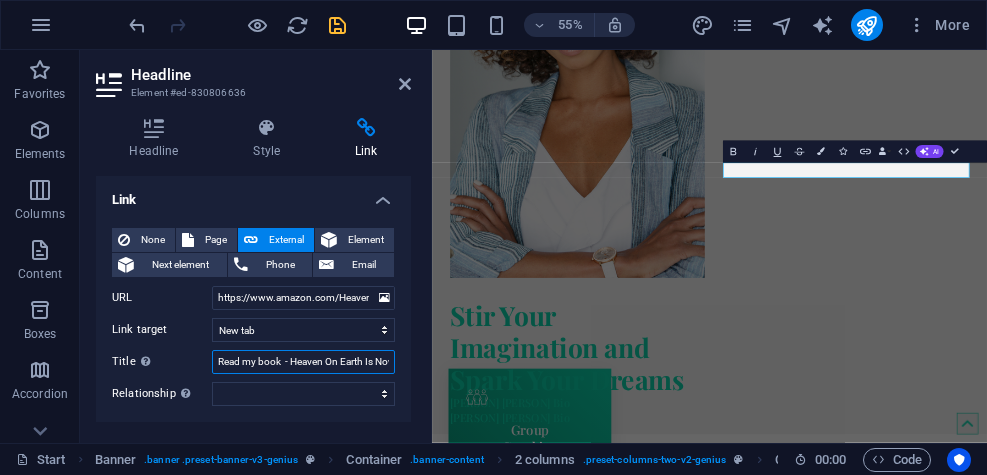 type on "Read my book  - Heaven On Earth Is Now" 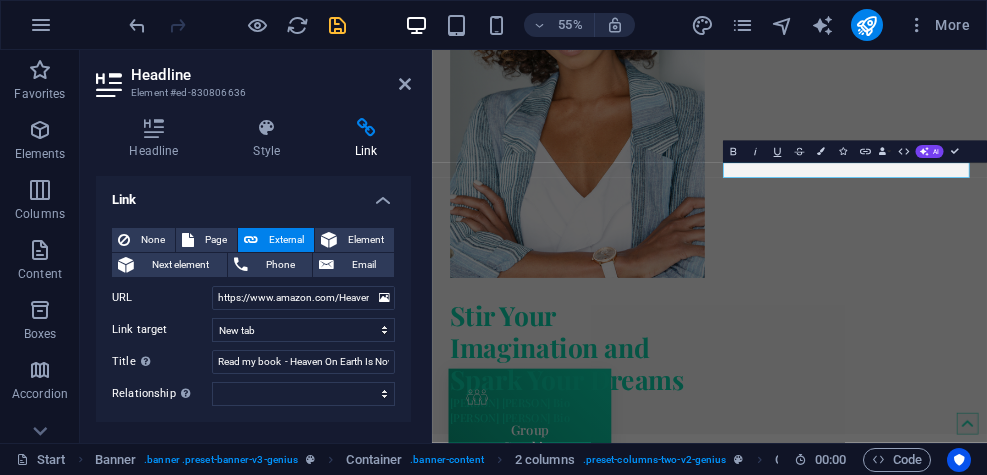 click on "Headline Style Link Settings Level H1 H2 H3 H4 H5 H6 Alignment Default colors and font sizes are defined in Design. Edit design 2 columns Element Layout How this element expands within the layout (Flexbox). Size Default auto px % 1/1 1/2 1/3 1/4 1/5 1/6 1/7 1/8 1/9 1/10 Grow Shrink Order Container layout Visible Visible Opacity 100 % Overflow Spacing Margin Default auto px % rem vw vh Custom Custom auto px % rem vw vh auto px % rem vw vh auto px % rem vw vh auto px % rem vw vh Padding Default px rem % vh vw Custom Custom px rem % vh vw px rem % vh vw px rem % vh vw px rem % vh vw Border Style              - Width 1 auto px rem % vh vw Custom Custom 1 auto px rem % vh vw 1 auto px rem % vh vw 1 auto px rem % vh vw 1 auto px rem % vh vw  - Color Round corners Default px rem % vh vw Custom Custom px rem % vh vw px rem % vh vw px rem % vh vw px rem % vh vw Shadow Default None Outside Inside Color X offset 0 px rem vh vw Y offset 0 px rem vh vw Blur 0 px rem % vh vw Spread 0 px rem vh vw Text Shadow None" at bounding box center [253, 272] 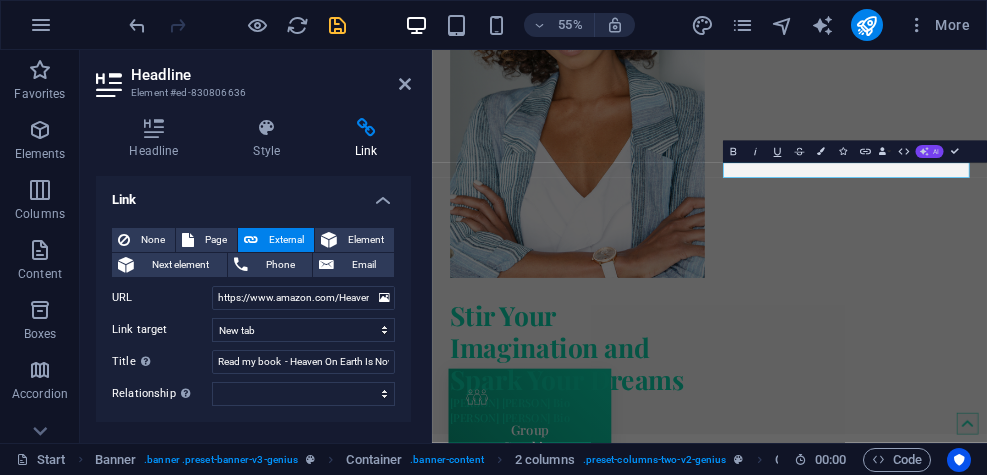 click on "AI" at bounding box center (936, 151) 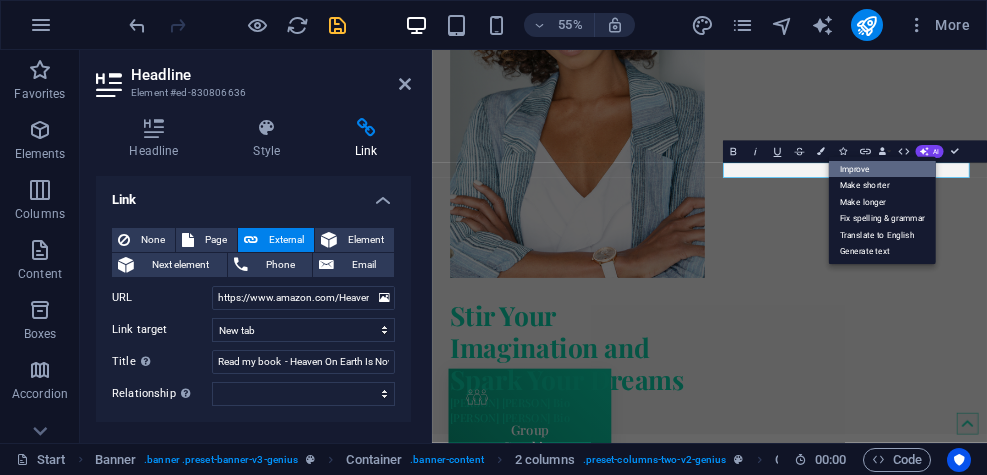 click on "Improve" at bounding box center (882, 169) 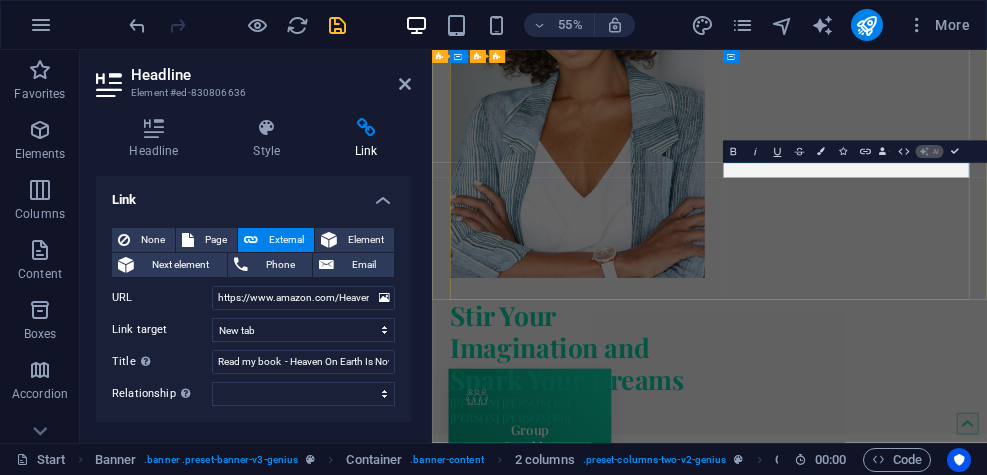 type 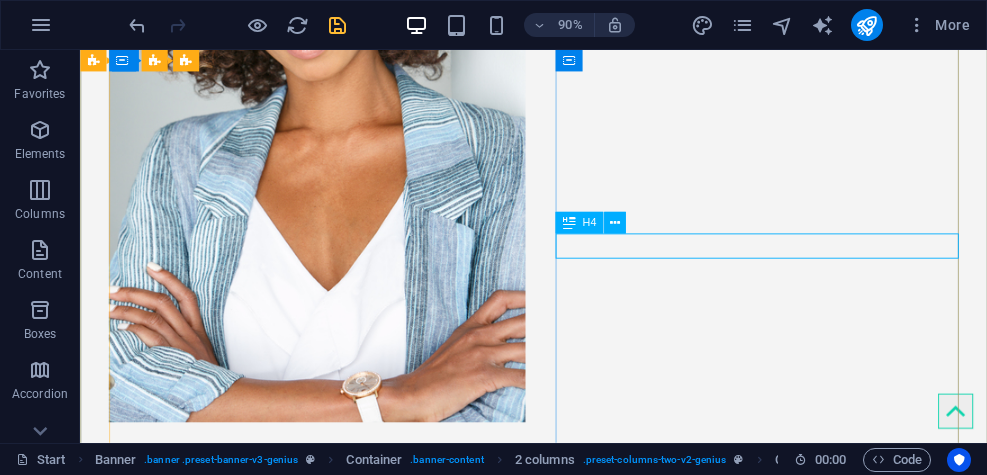 click on "Alicia Amie's Biography" at bounding box center (336, 719) 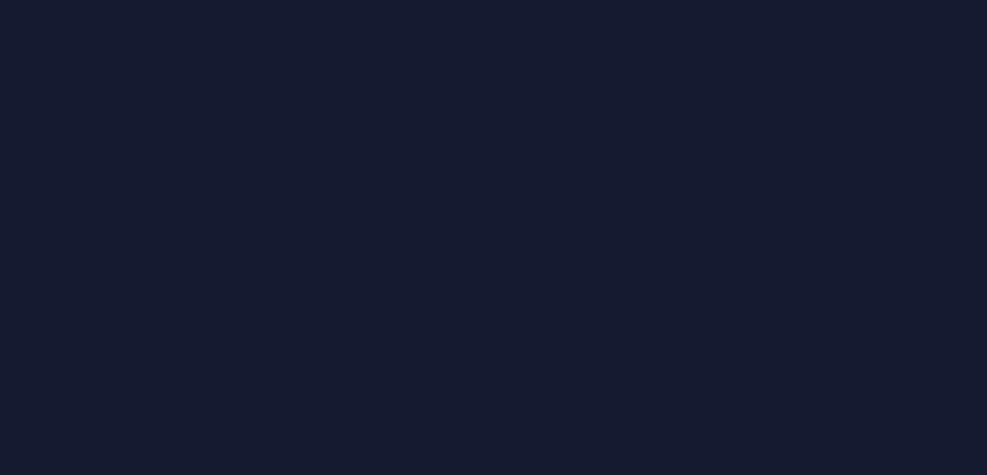 scroll, scrollTop: 0, scrollLeft: 0, axis: both 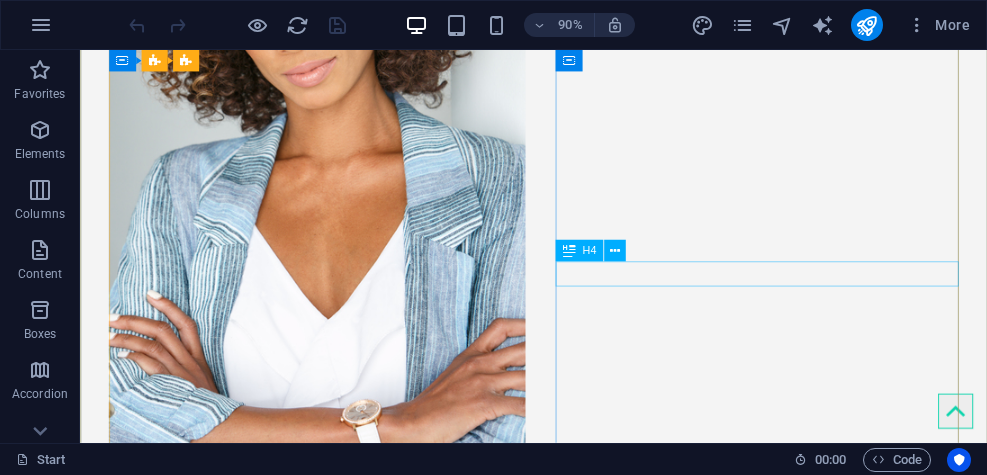 click on "[FIRST] [LAST] Bio" at bounding box center (336, 750) 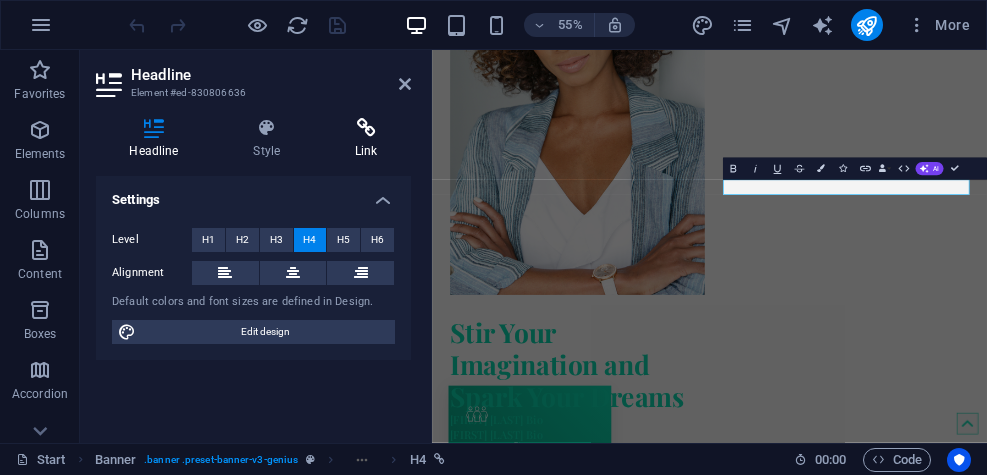 click on "Link" at bounding box center (366, 139) 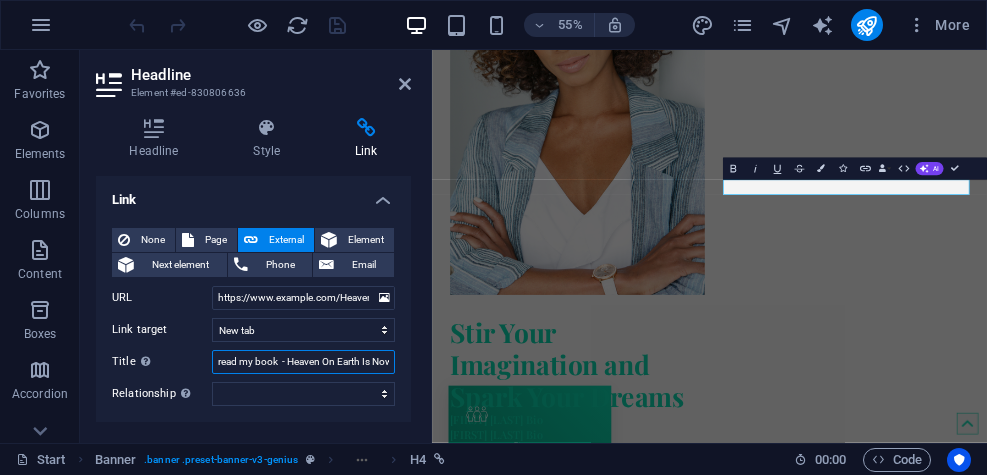 click on "read my book  - Heaven On Earth Is Now" at bounding box center (303, 362) 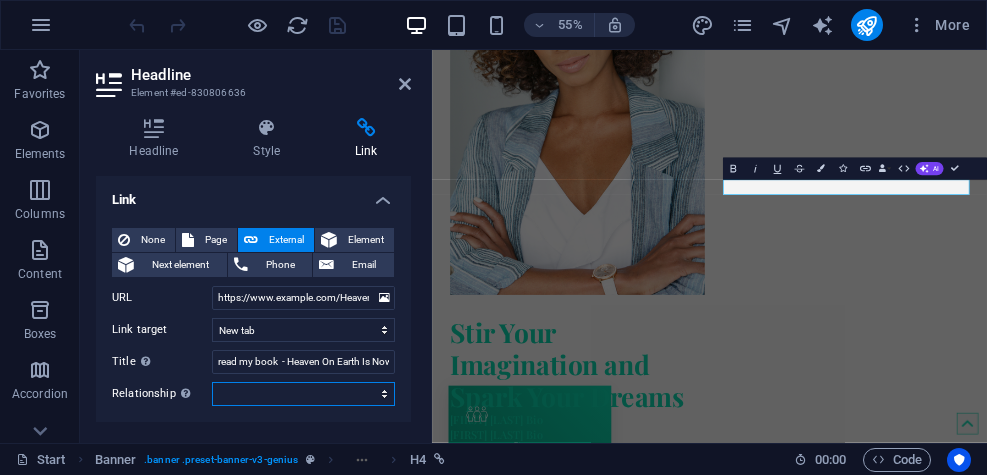 click on "alternate author bookmark external help license next nofollow noreferrer noopener prev search tag" at bounding box center [303, 394] 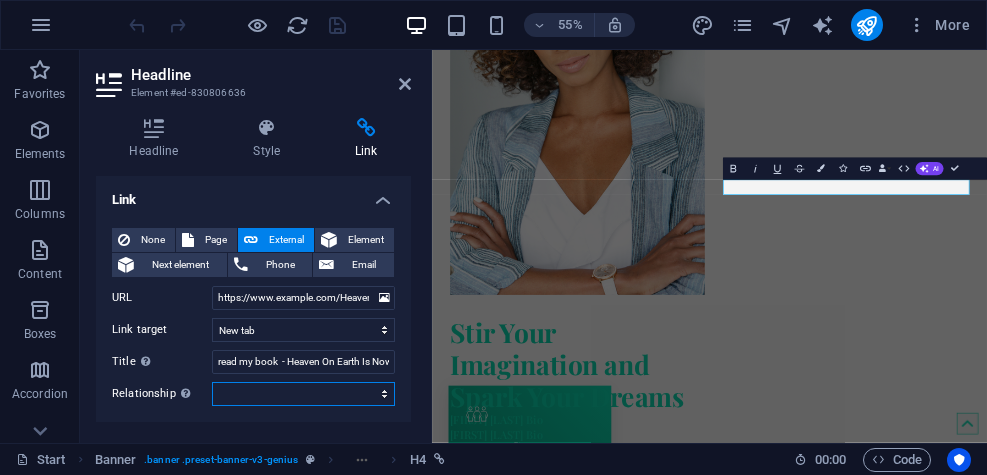 select on "author" 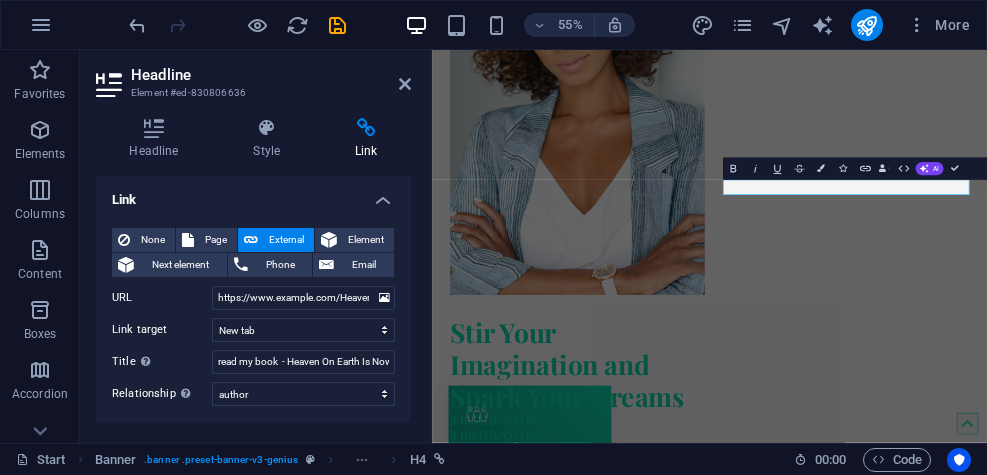 click on "Headline Style Link Settings Level H1 H2 H3 H4 H5 H6 Alignment Default colors and font sizes are defined in Design. Edit design 2 columns Element Layout How this element expands within the layout (Flexbox). Size Default auto px % 1/1 1/2 1/3 1/4 1/5 1/6 1/7 1/8 1/9 1/10 Grow Shrink Order Container layout Visible Visible Opacity 100 % Overflow Spacing Margin Default auto px % rem vw vh Custom Custom auto px % rem vw vh auto px % rem vw vh auto px % rem vw vh auto px % rem vw vh Padding Default px rem % vh vw Custom Custom px rem % vh vw px rem % vh vw px rem % vh vw px rem % vh vw Border Style              - Width 1 auto px rem % vh vw Custom Custom 1 auto px rem % vh vw 1 auto px rem % vh vw 1 auto px rem % vh vw 1 auto px rem % vh vw  - Color Round corners Default px rem % vh vw Custom Custom px rem % vh vw px rem % vh vw px rem % vh vw px rem % vh vw Shadow Default None Outside Inside Color X offset 0 px rem vh vw Y offset 0 px rem vh vw Blur 0 px rem % vh vw Spread 0 px rem vh vw Text Shadow None" at bounding box center [253, 272] 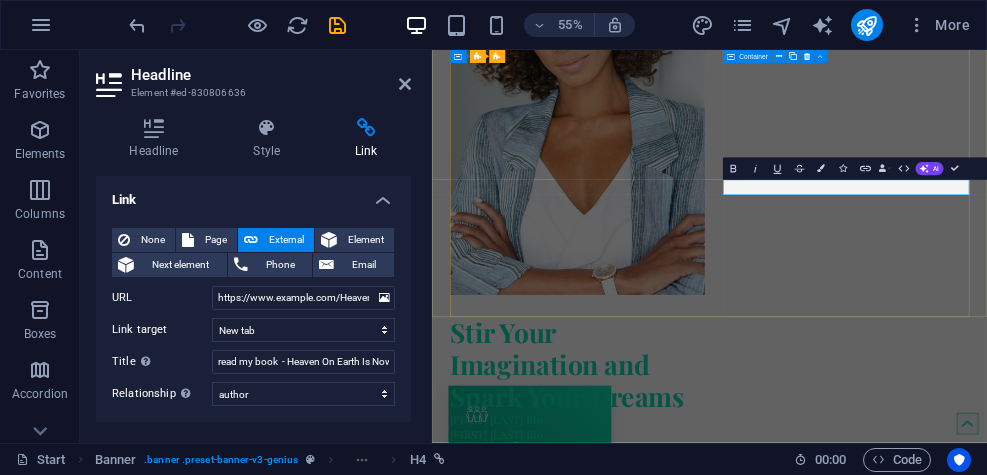 click on "Stir Your Imagination and Spark Your Dreams [FIRST] [LAST] Bio [FIRST] [LAST] Bio" at bounding box center (689, 650) 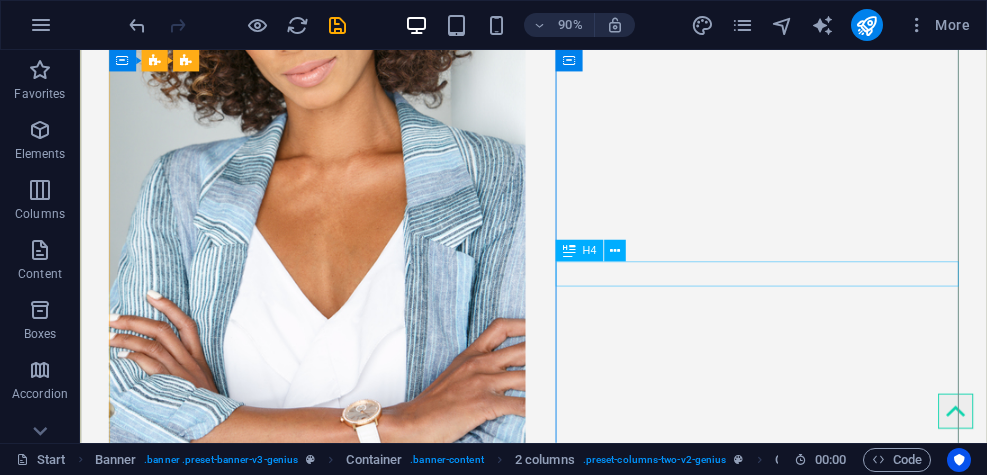 click on "[FIRST] [LAST] Bio" at bounding box center (336, 750) 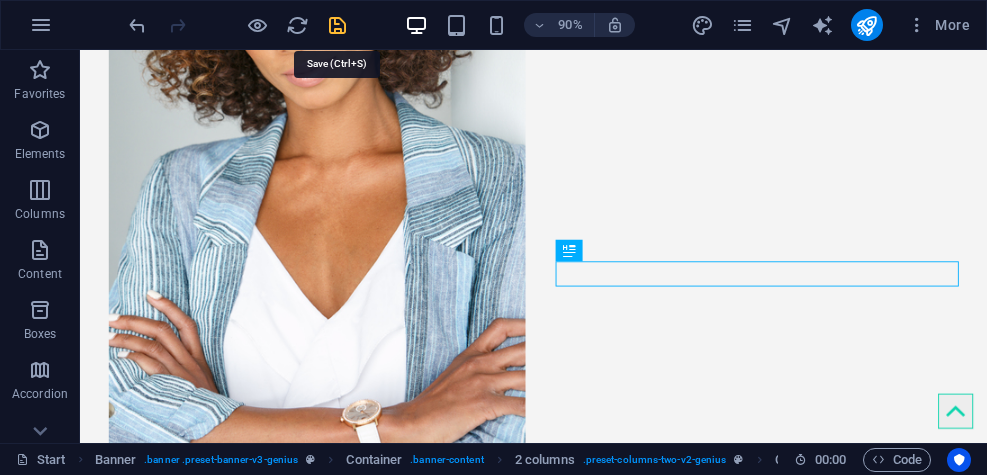 click at bounding box center (337, 25) 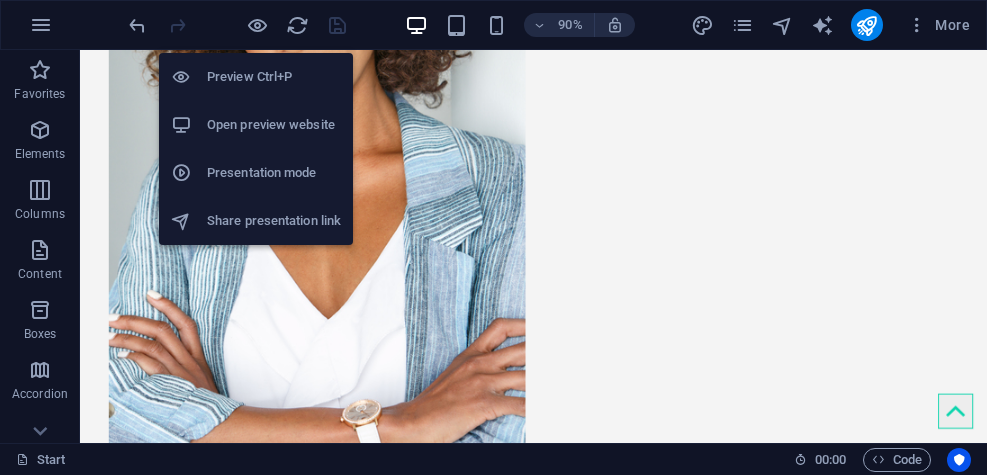click on "Open preview website" at bounding box center [274, 125] 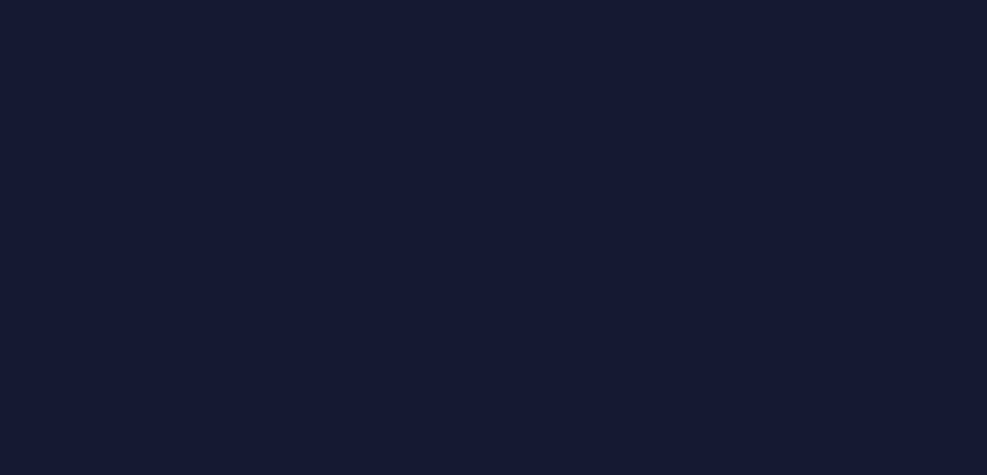 scroll, scrollTop: 0, scrollLeft: 0, axis: both 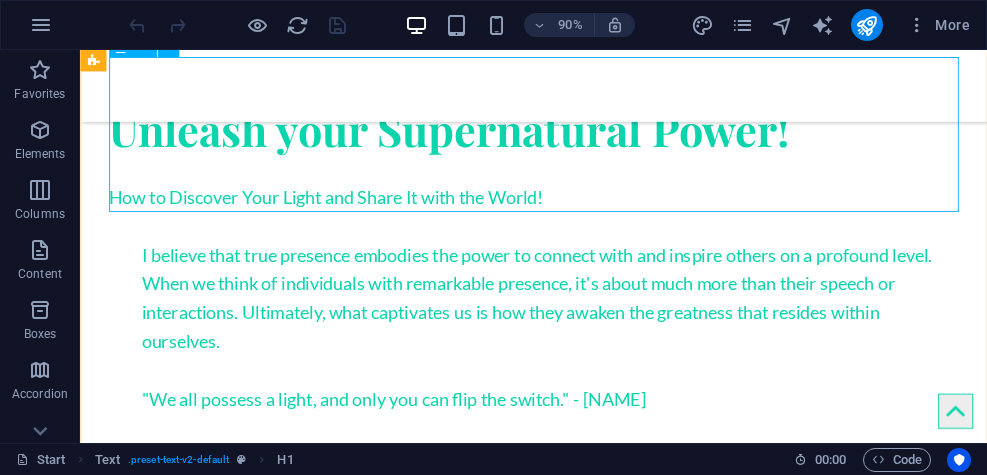 click on "ALICIA AMIE’S PRESENCE PROGRAM Unleash your Supernatural Power!" at bounding box center [584, 81] 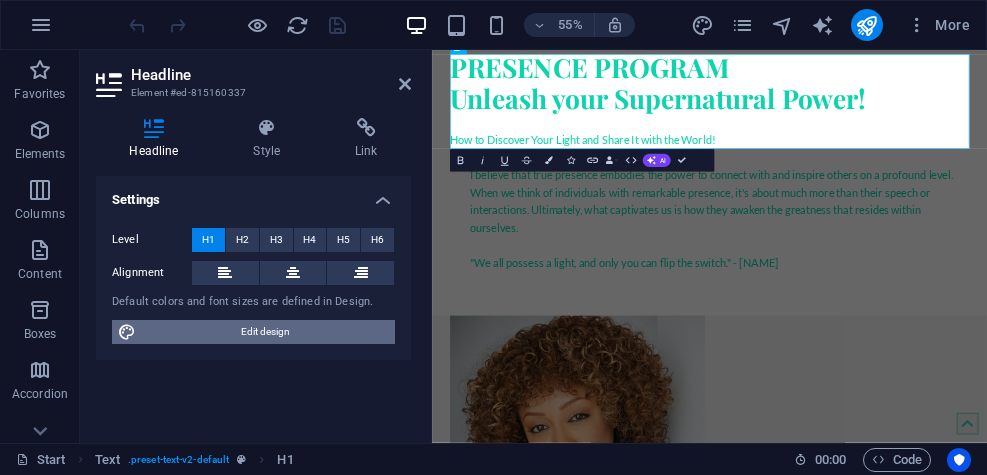click on "Edit design" at bounding box center [265, 332] 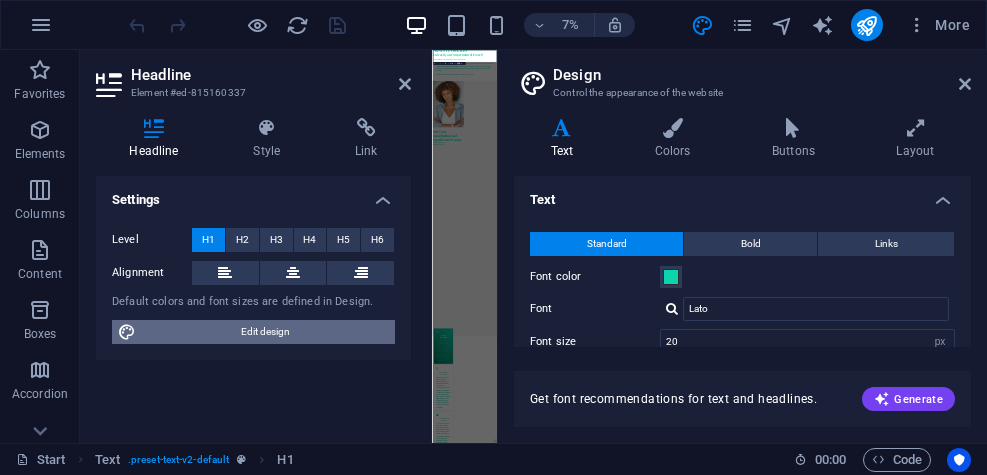 scroll, scrollTop: 701, scrollLeft: 0, axis: vertical 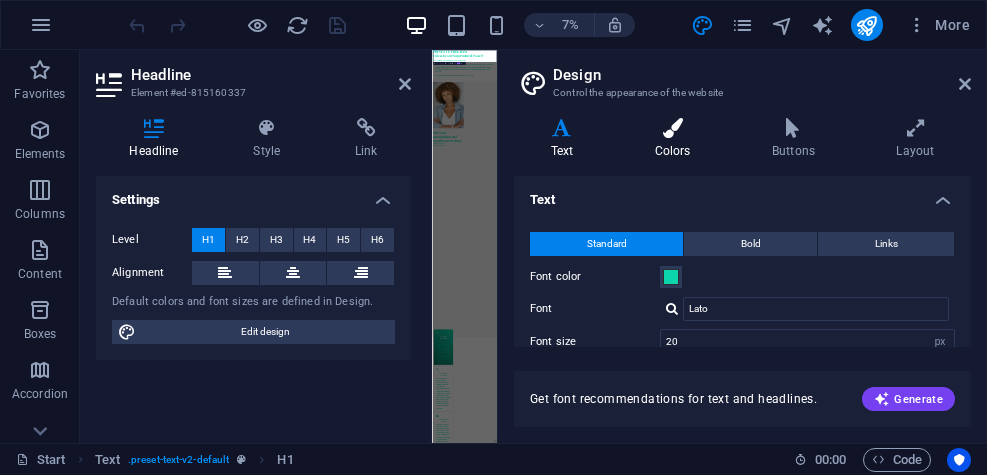 click on "Colors" at bounding box center [676, 139] 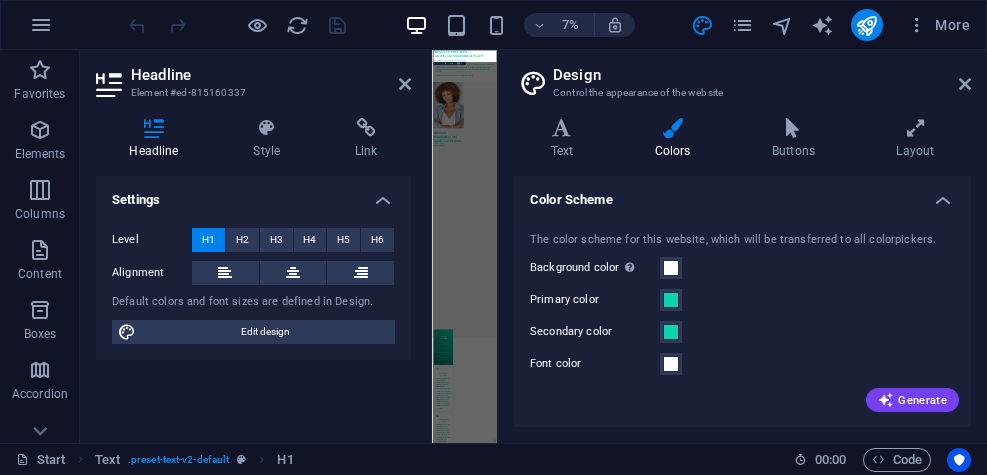 click on "Color Scheme" at bounding box center [742, 194] 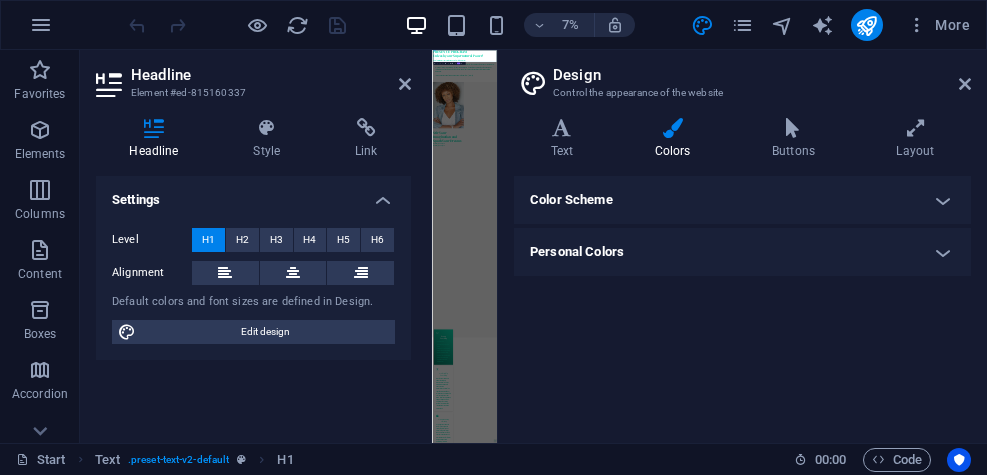click on "Personal Colors" at bounding box center (742, 252) 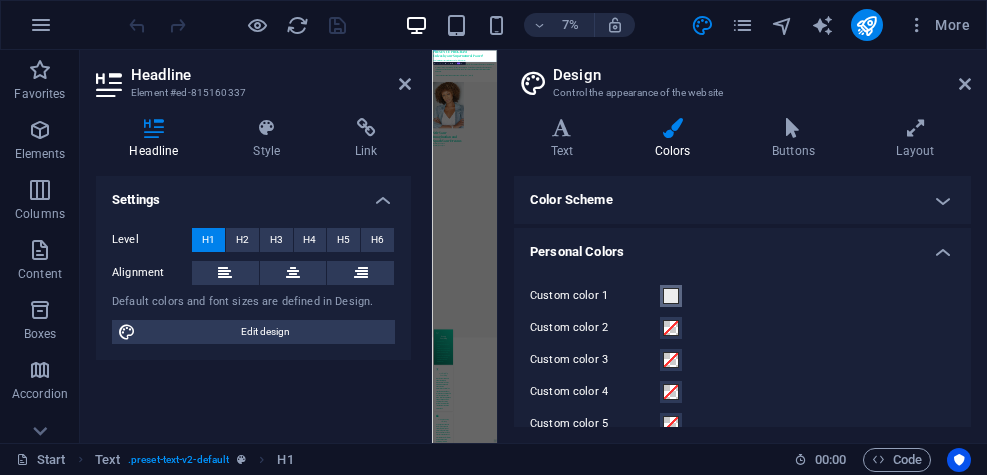click at bounding box center (671, 296) 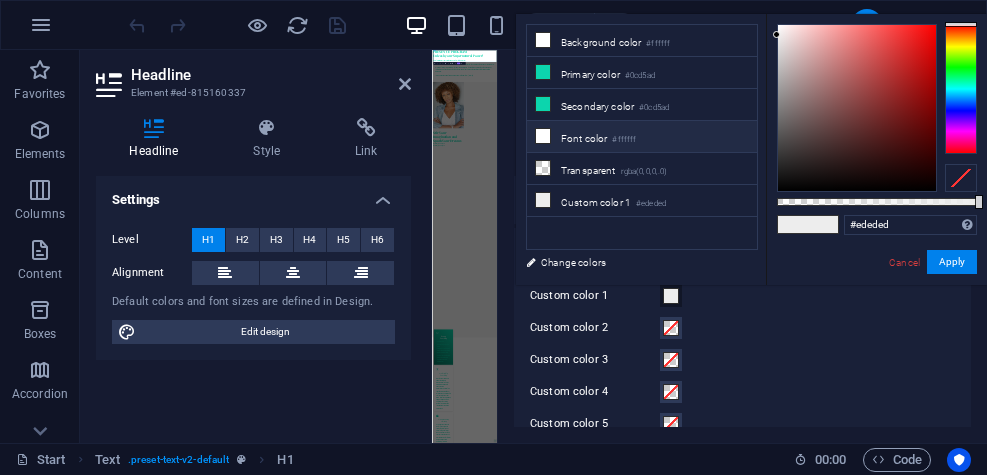 click at bounding box center [543, 136] 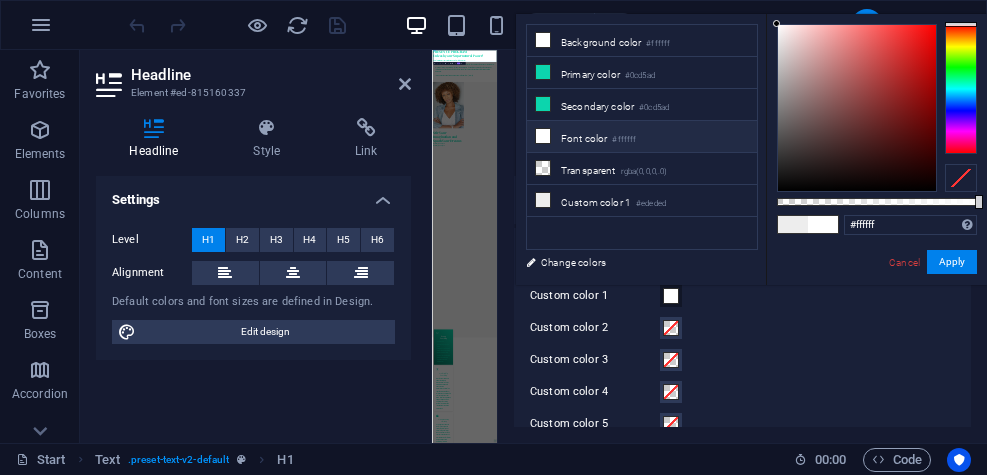 click at bounding box center (543, 136) 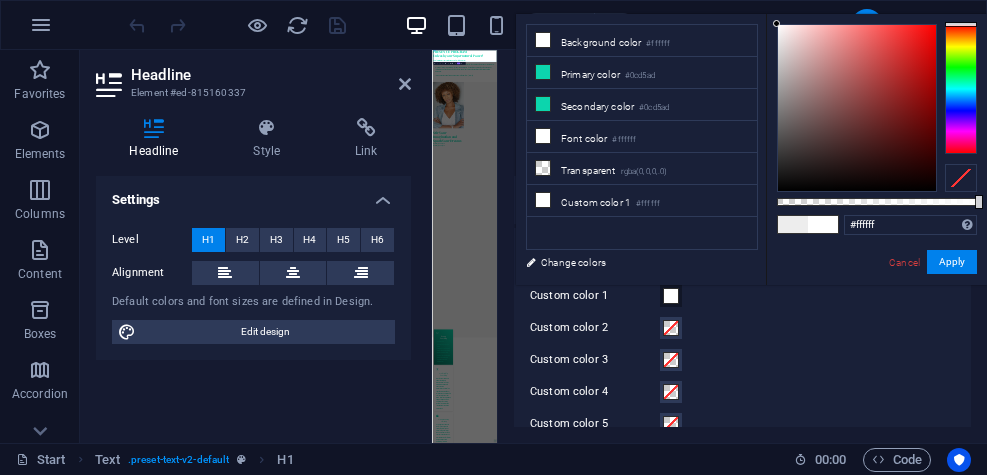 click at bounding box center (543, 136) 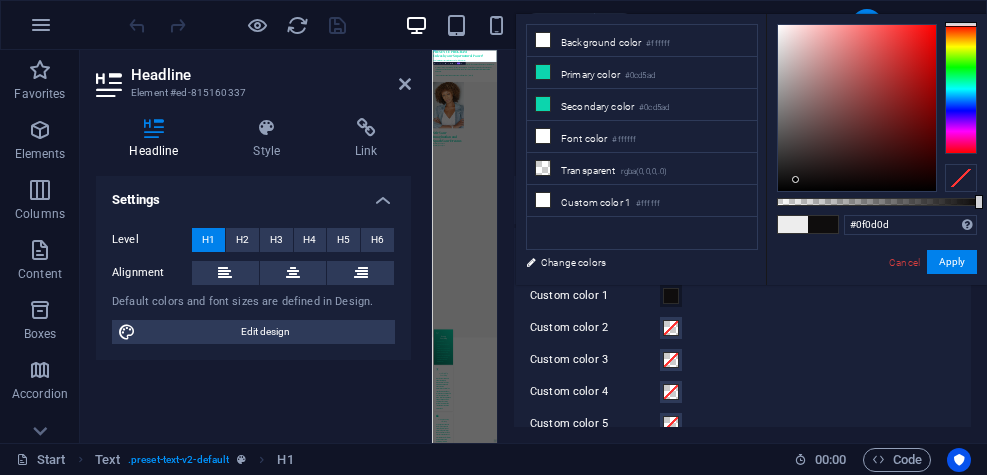 click at bounding box center [857, 108] 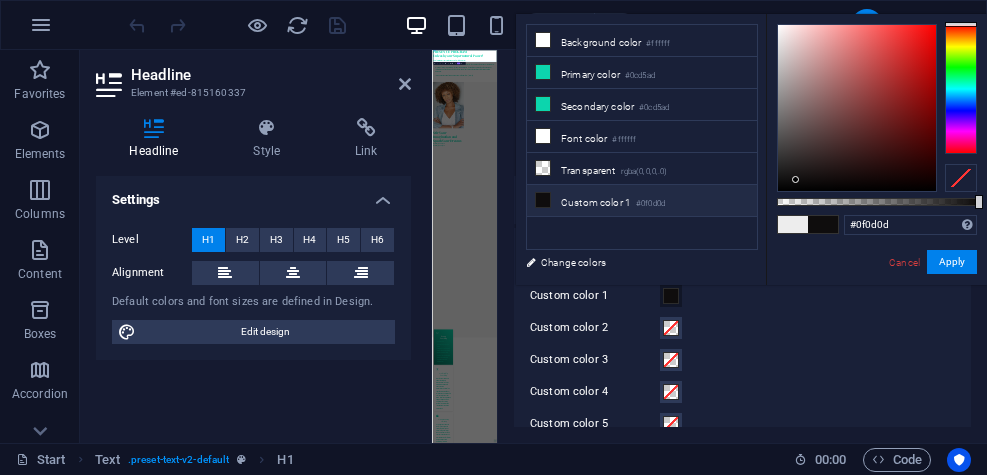 click at bounding box center (543, 200) 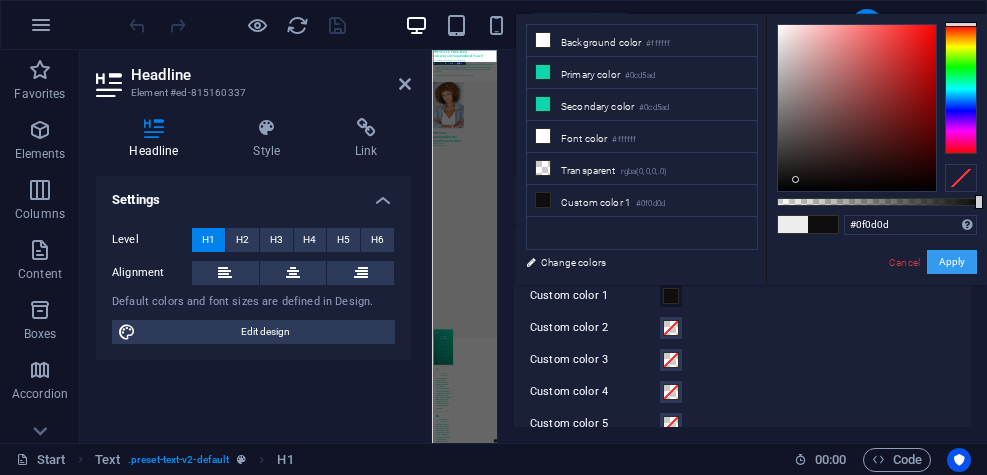 click on "Apply" at bounding box center (952, 262) 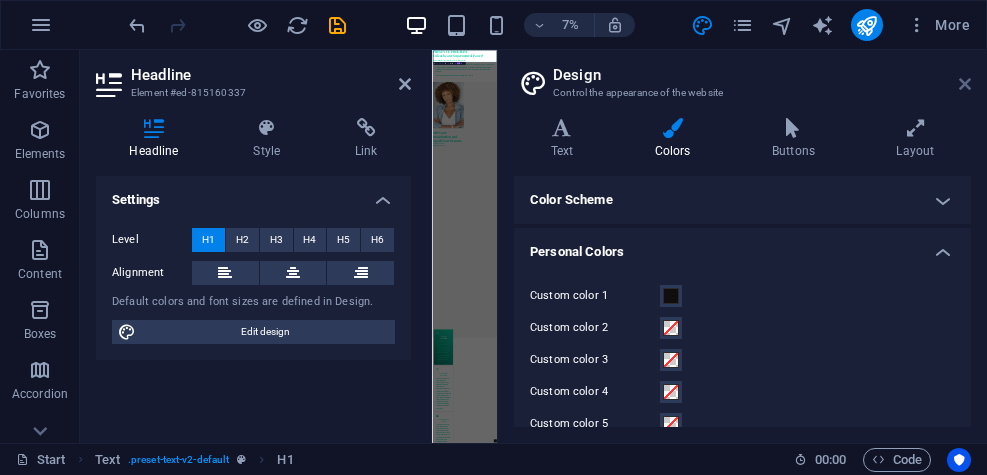 click at bounding box center [965, 84] 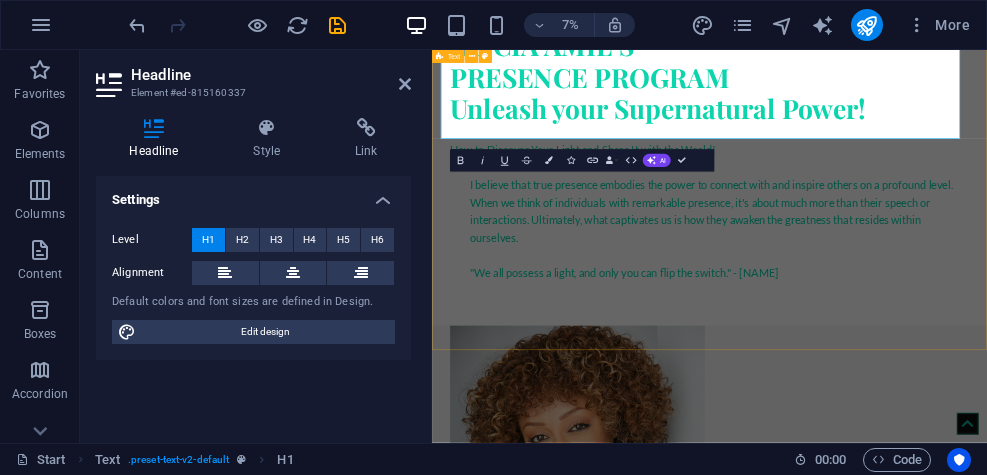 scroll, scrollTop: 720, scrollLeft: 0, axis: vertical 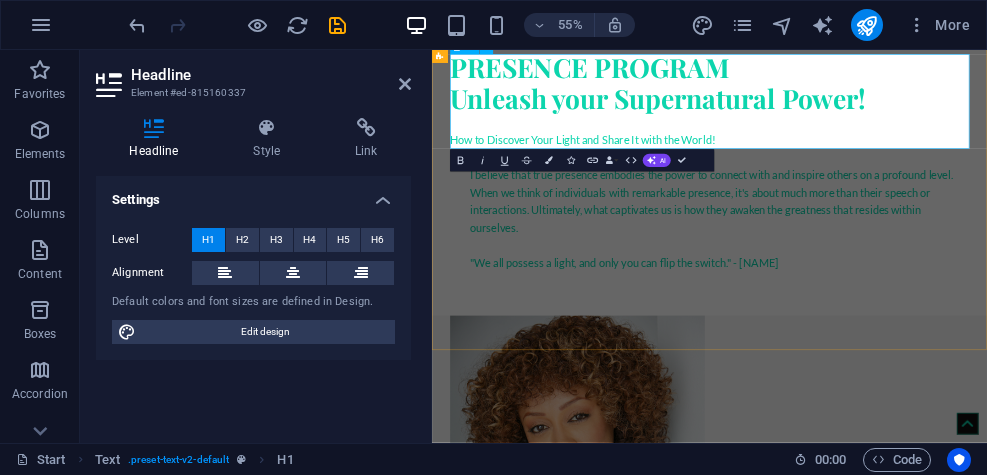 click on "ALICIA AMIE’S PRESENCE PROGRAM Unleash your Supernatural Power!" at bounding box center [937, 81] 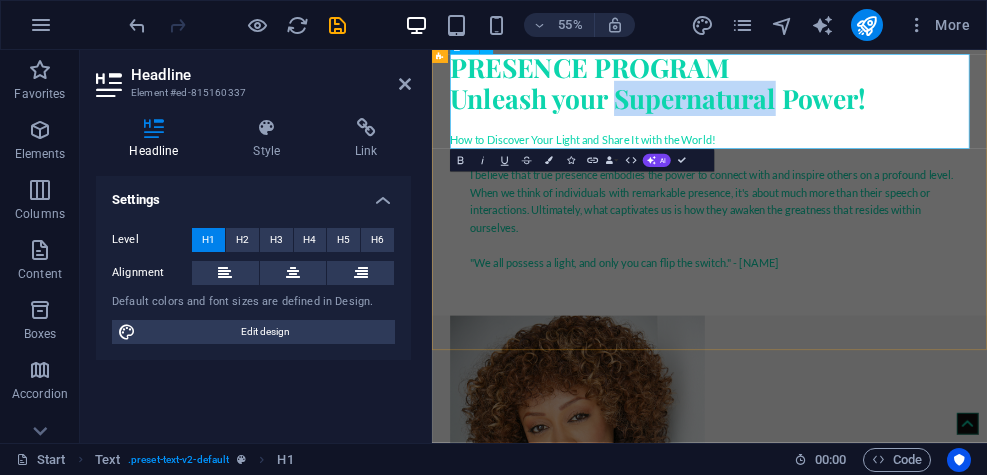 click on "ALICIA AMIE’S PRESENCE PROGRAM Unleash your Supernatural Power!" at bounding box center [937, 81] 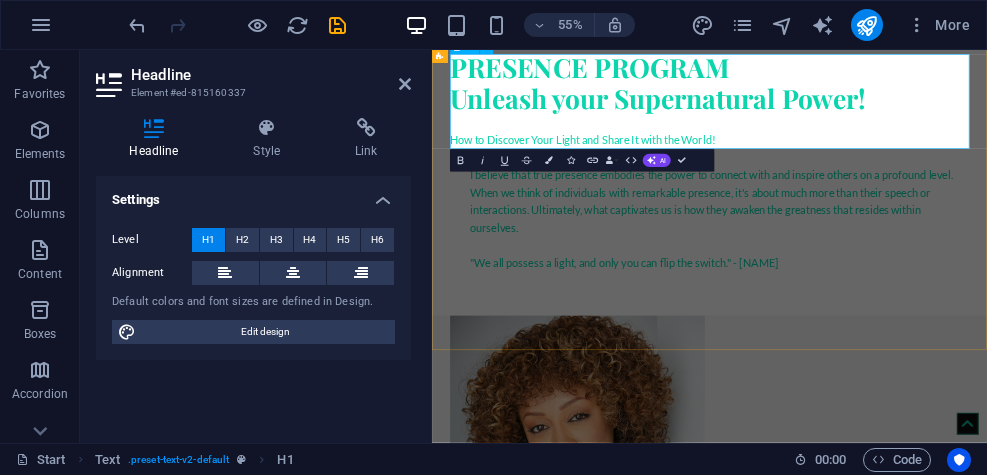 click on "ALICIA AMIE’S PRESENCE PROGRAM Unleash your Supernatural Power!" at bounding box center (937, 81) 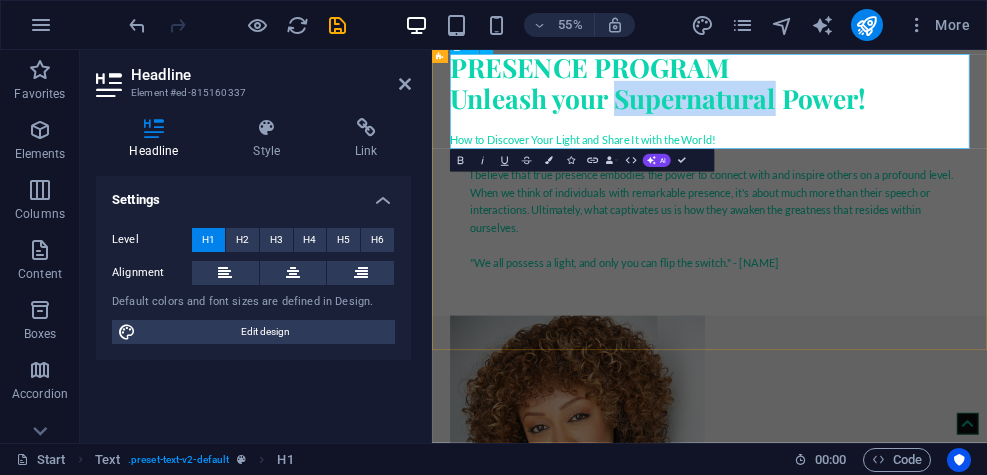 click on "ALICIA AMIE’S PRESENCE PROGRAM Unleash your Supernatural Power!" at bounding box center (937, 81) 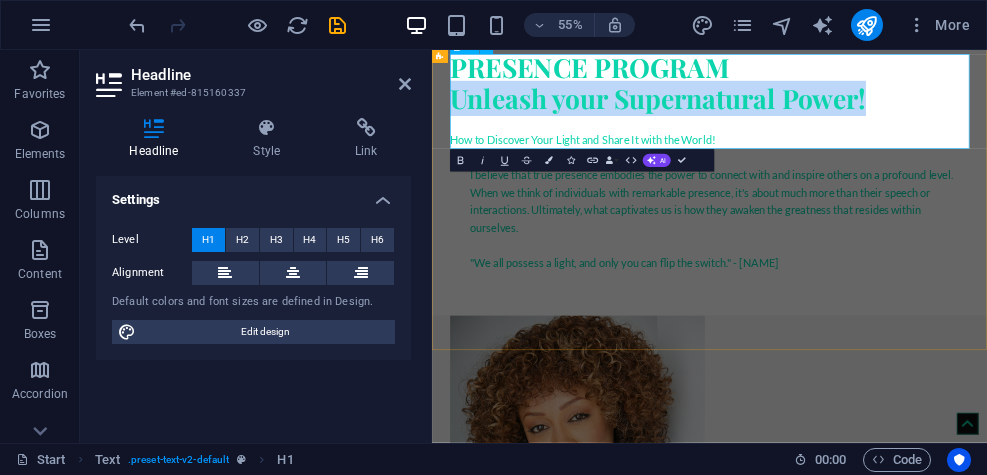 click on "ALICIA AMIE’S PRESENCE PROGRAM Unleash your Supernatural Power!" at bounding box center (937, 81) 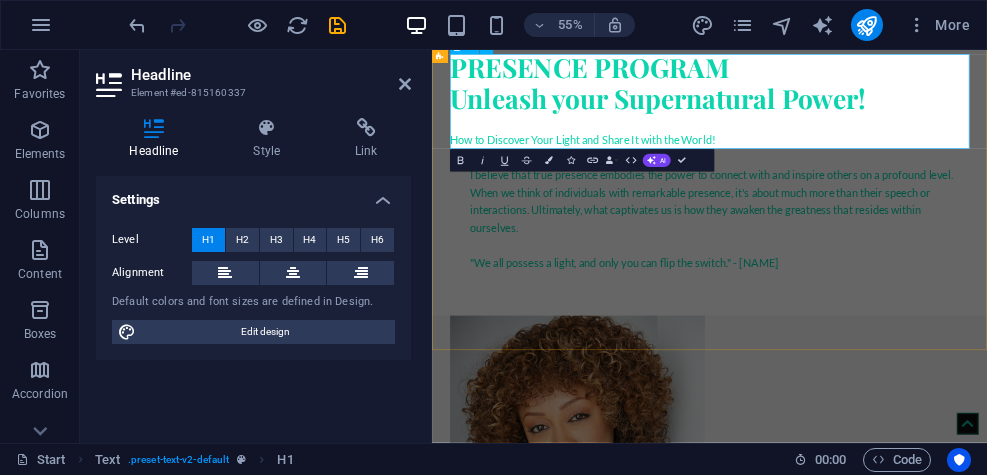 click on "ALICIA AMIE’S PRESENCE PROGRAM Unleash your Supernatural Power!" at bounding box center (937, 81) 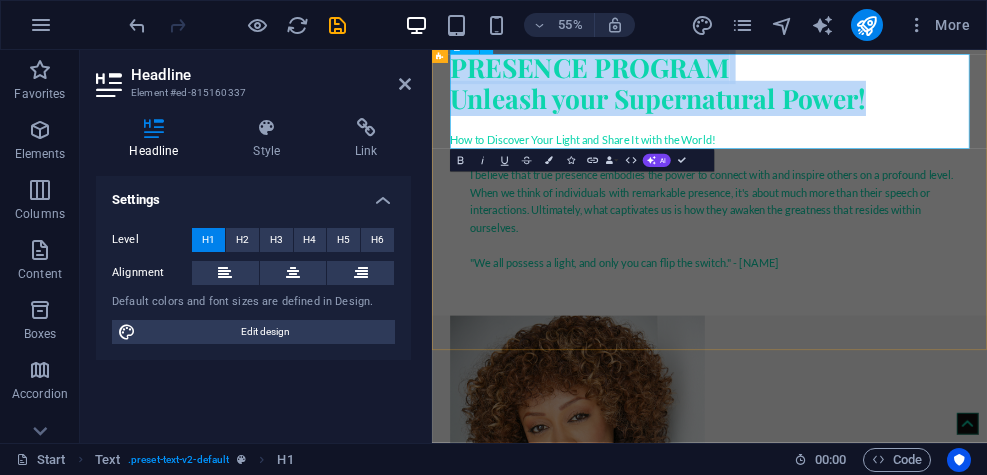 drag, startPoint x: 1255, startPoint y: 189, endPoint x: 672, endPoint y: 87, distance: 591.8555 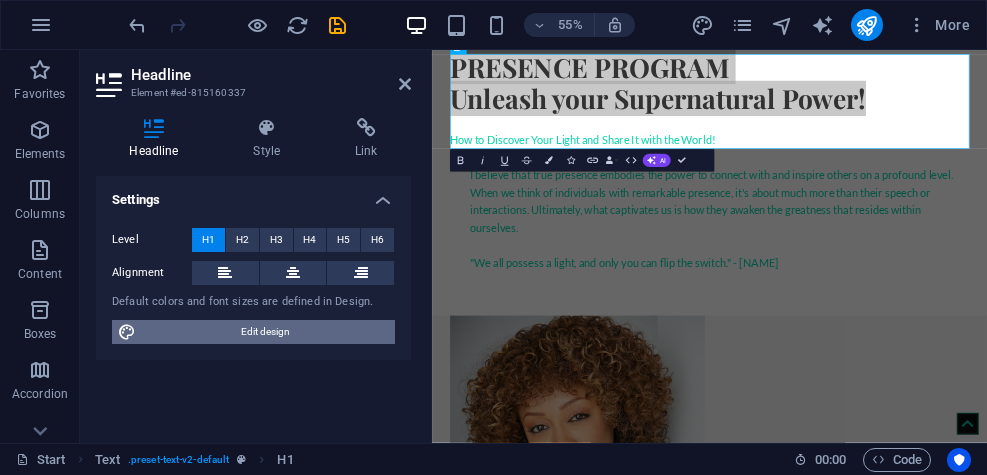 click on "Edit design" at bounding box center [265, 332] 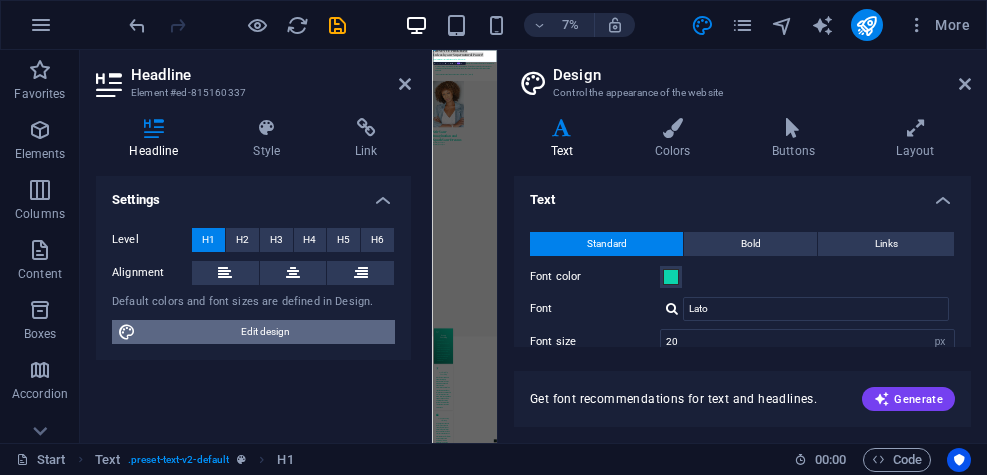 scroll, scrollTop: 701, scrollLeft: 0, axis: vertical 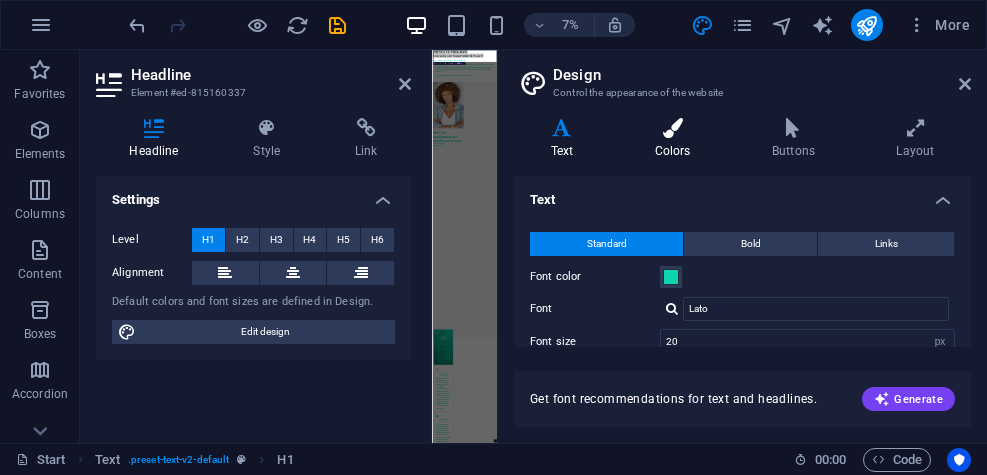 click on "Colors" at bounding box center (676, 139) 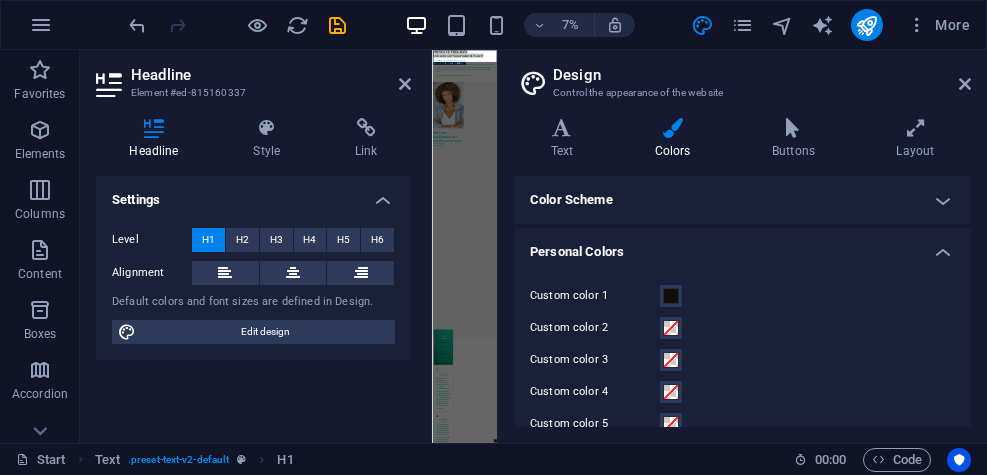 click on "Color Scheme" at bounding box center (742, 200) 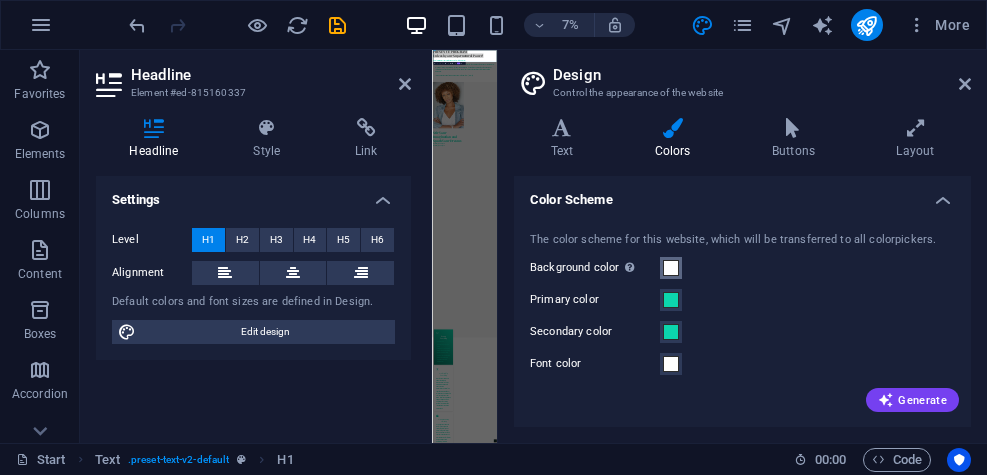 click at bounding box center (671, 268) 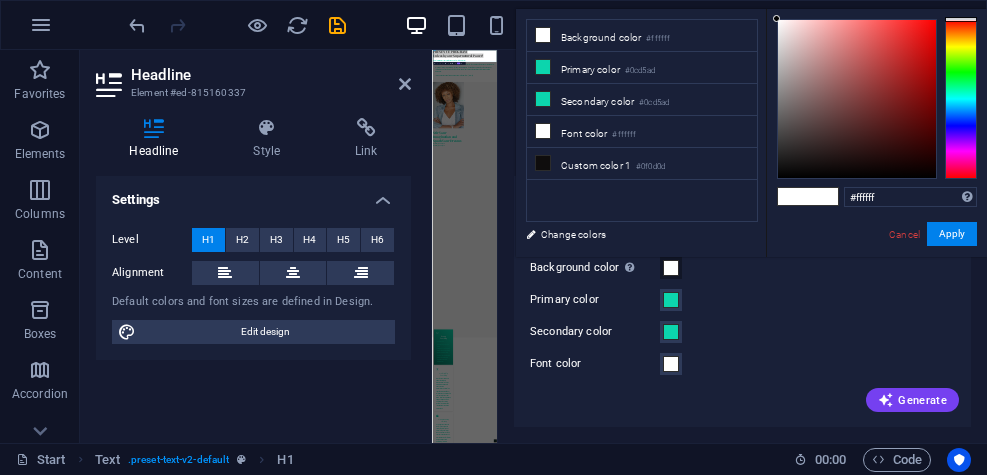 type on "#0b0b0b" 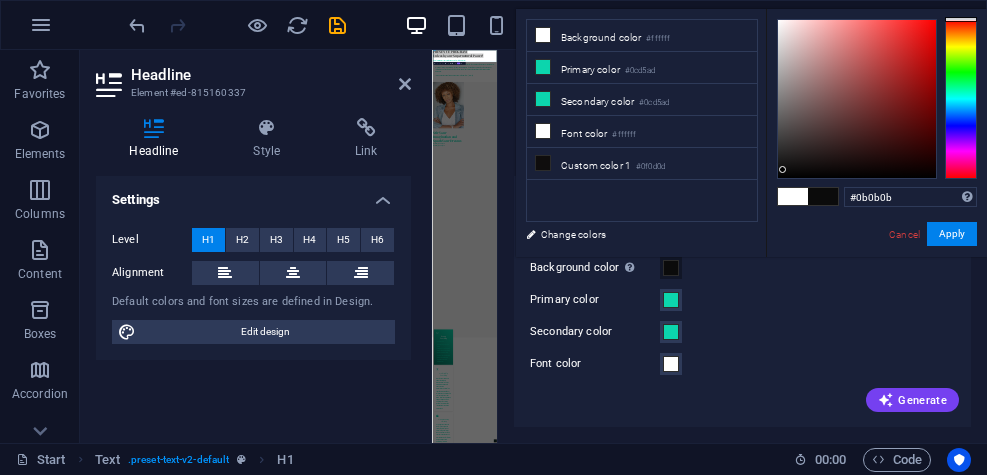 click at bounding box center [857, 99] 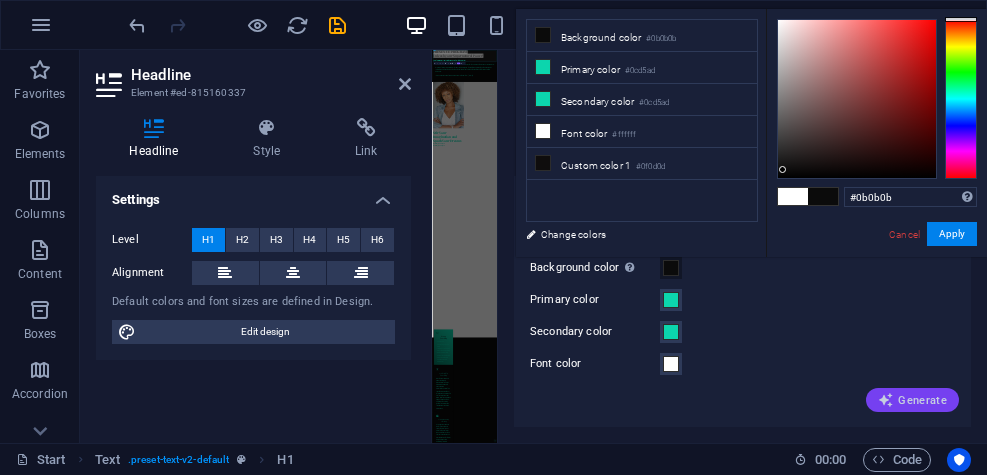 click on "Generate" at bounding box center (912, 400) 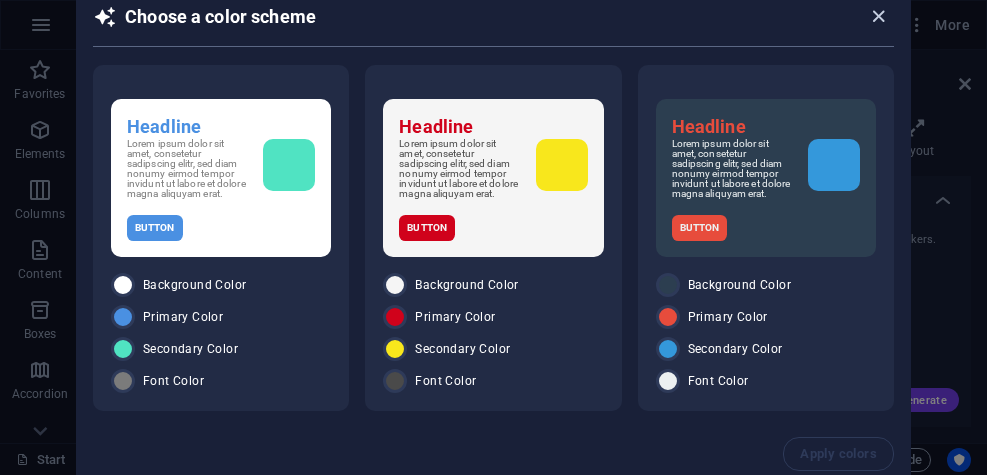 click at bounding box center (878, 16) 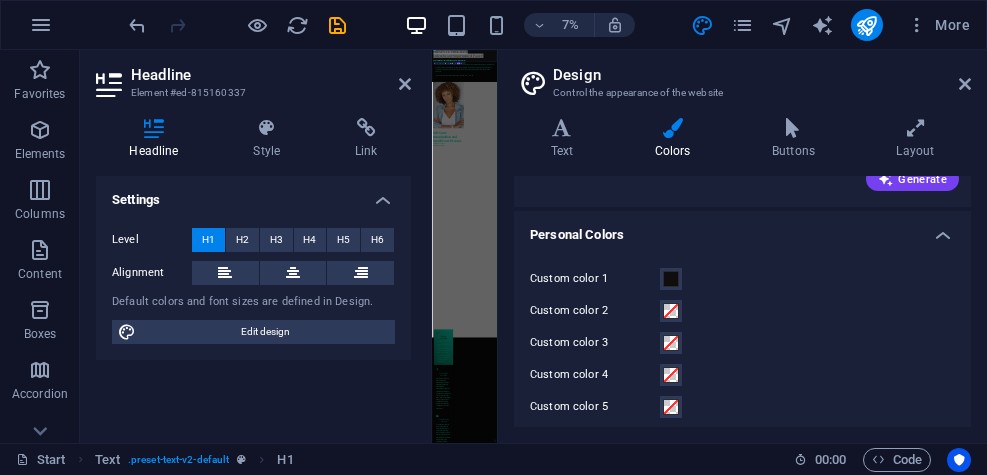 scroll, scrollTop: 233, scrollLeft: 0, axis: vertical 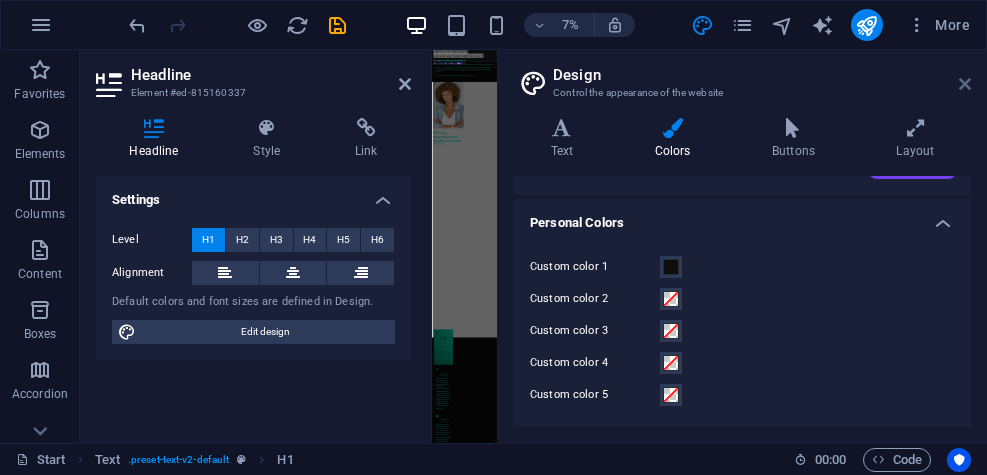 click at bounding box center (965, 84) 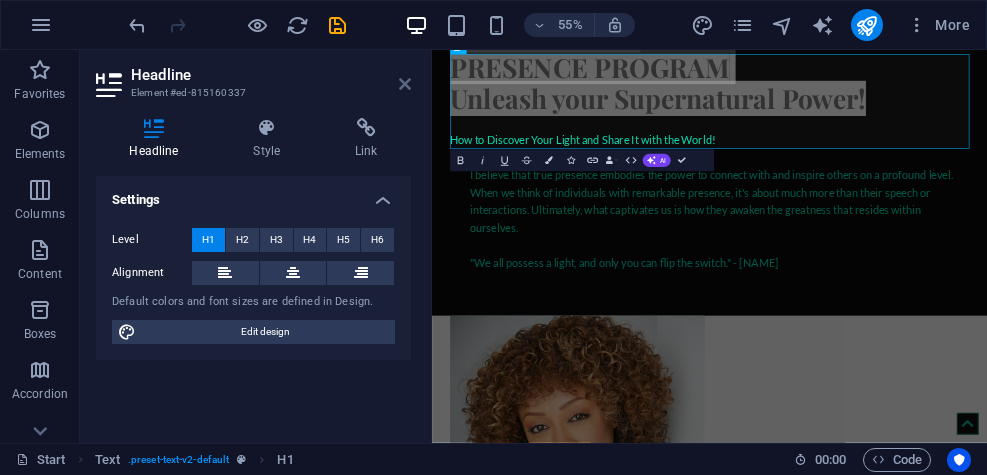 click at bounding box center (405, 84) 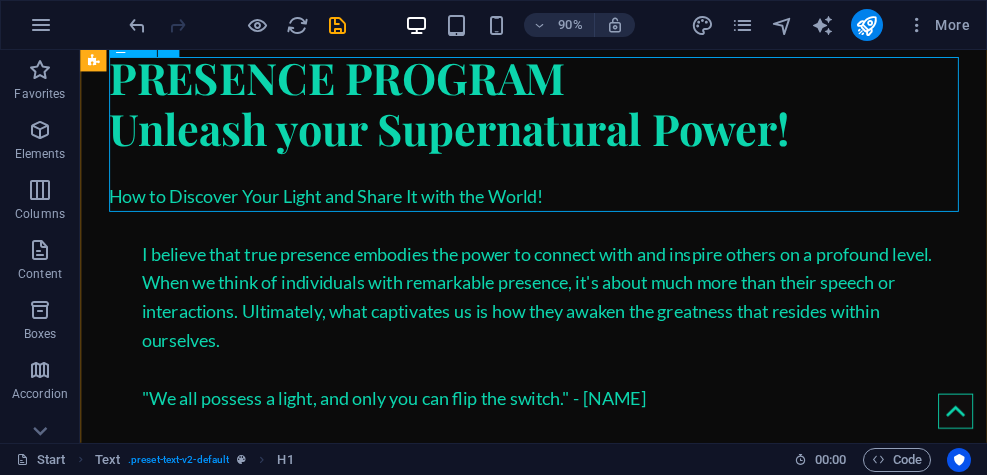 scroll, scrollTop: 719, scrollLeft: 0, axis: vertical 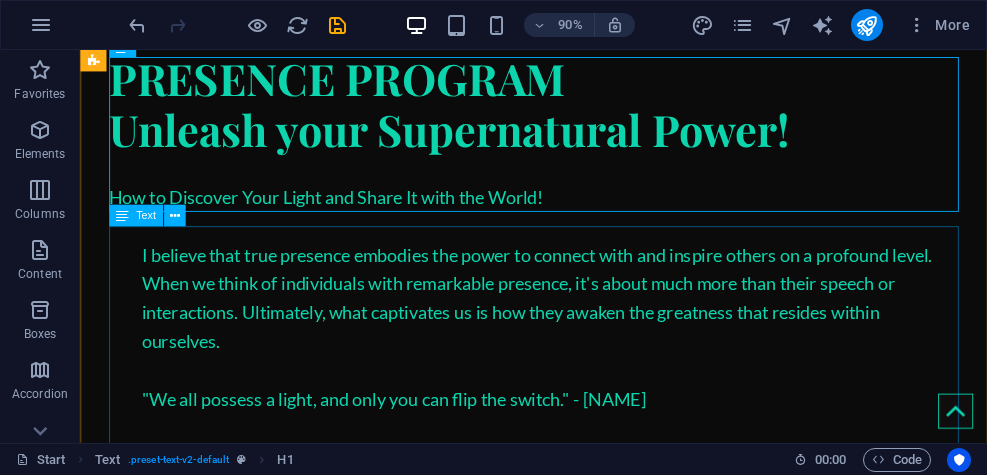click on "How to Discover Your Light and Share It with the World! I believe that true presence embodies the power to connect with and inspire others on a profound level. When we think of individuals with remarkable presence, it's about much more than their speech or interactions. Ultimately, what captivates us is how they awaken the greatness that resides within ourselves. "We all possess a light, and only you can flip the switch." -AA" at bounding box center (584, 318) 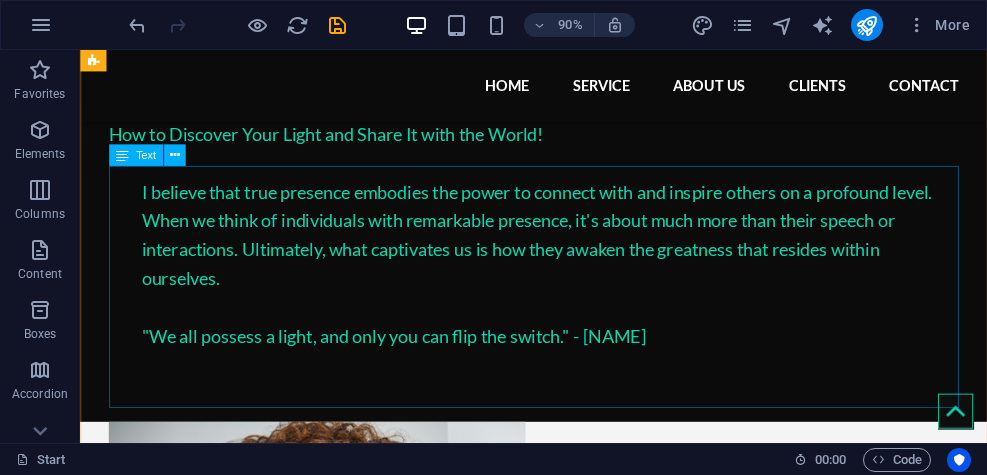 scroll, scrollTop: 787, scrollLeft: 0, axis: vertical 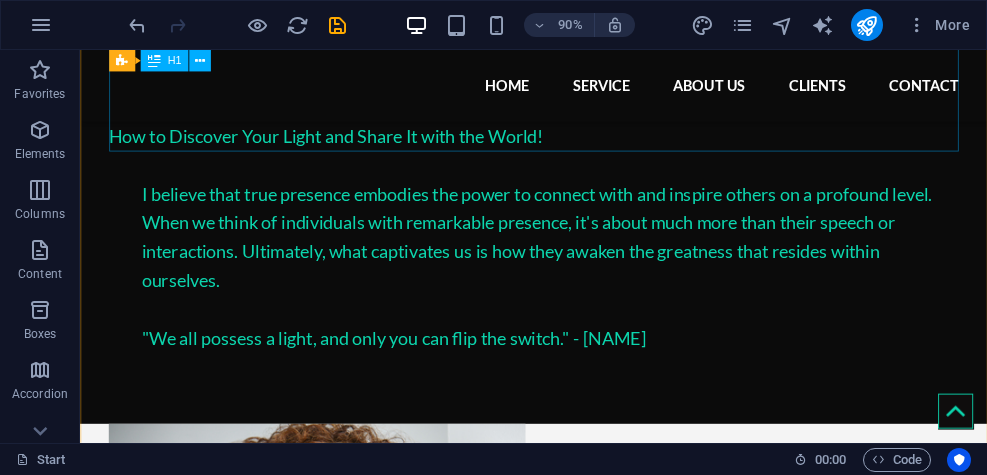 click on "ALICIA AMIE’S PRESENCE PROGRAM Unleash your Supernatural Power!" at bounding box center (584, 13) 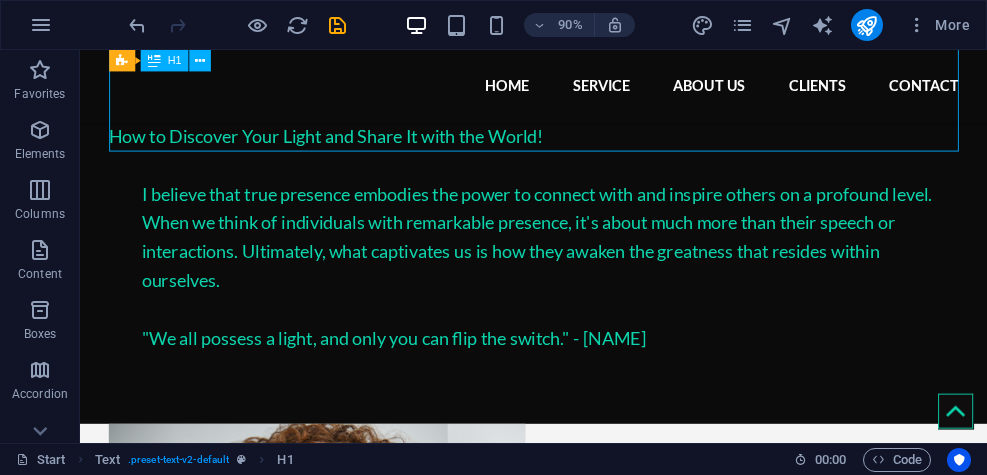 click on "ALICIA AMIE’S PRESENCE PROGRAM Unleash your Supernatural Power!" at bounding box center (584, 13) 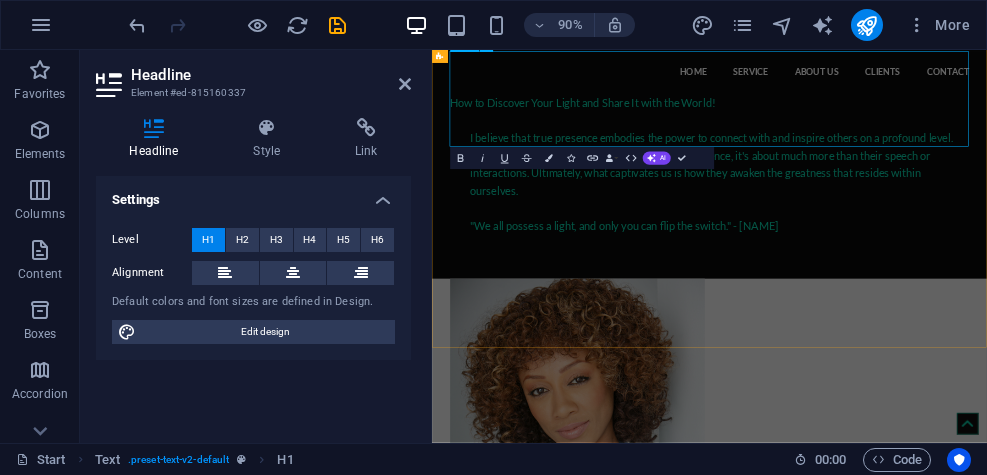scroll, scrollTop: 724, scrollLeft: 0, axis: vertical 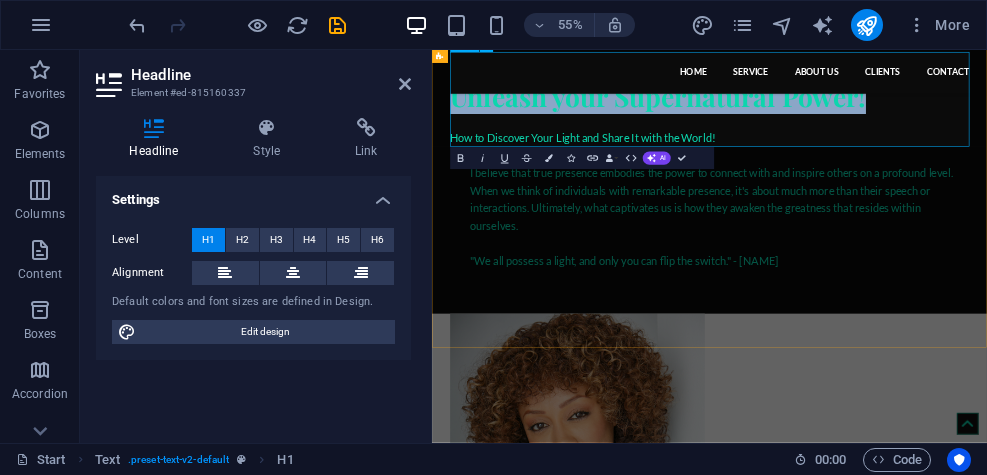 click on "ALICIA AMIE’S PRESENCE PROGRAM Unleash your Supernatural Power!" at bounding box center (937, 77) 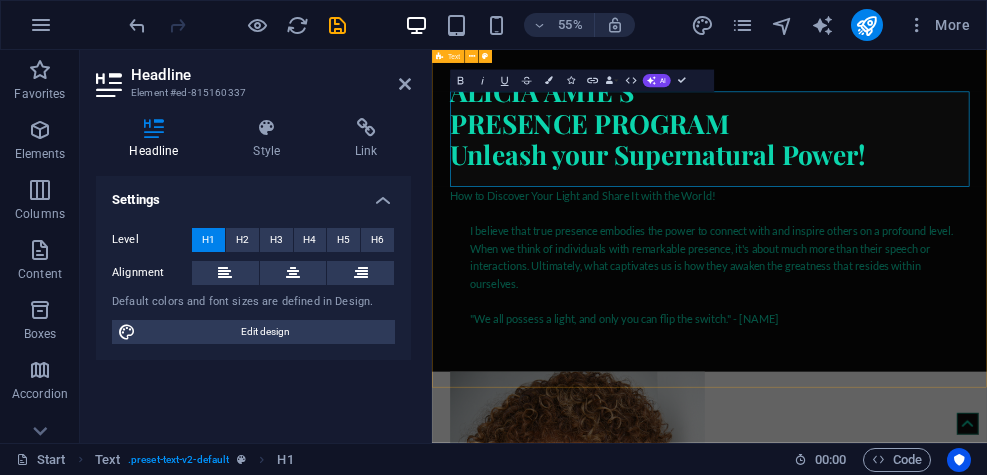 scroll, scrollTop: 651, scrollLeft: 0, axis: vertical 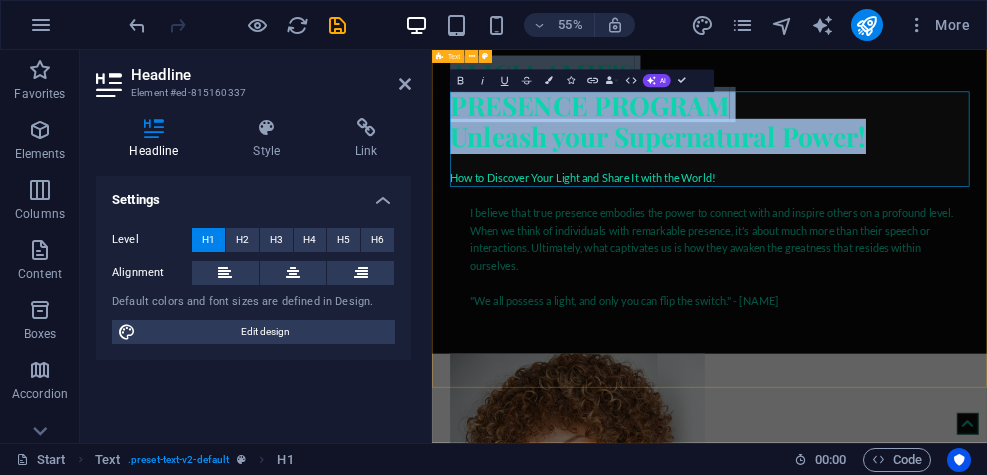 drag, startPoint x: 1254, startPoint y: 196, endPoint x: 456, endPoint y: 168, distance: 798.4911 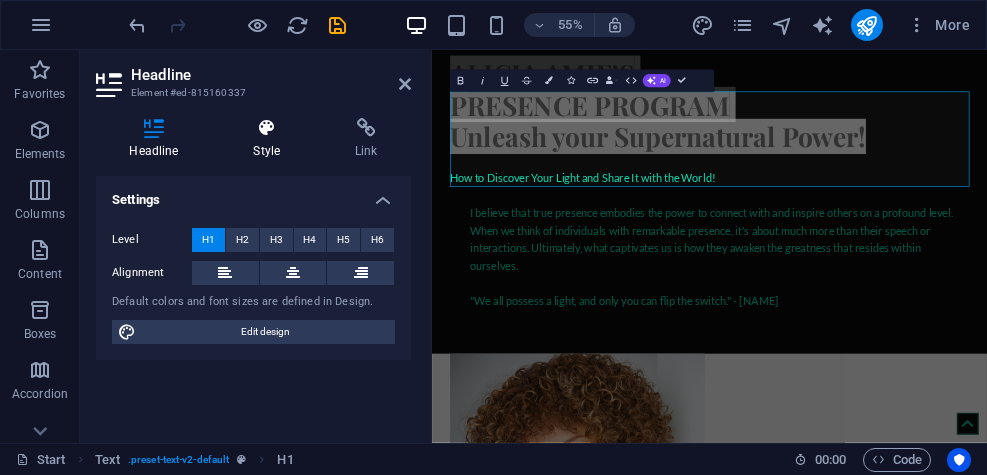 click on "Style" at bounding box center (271, 139) 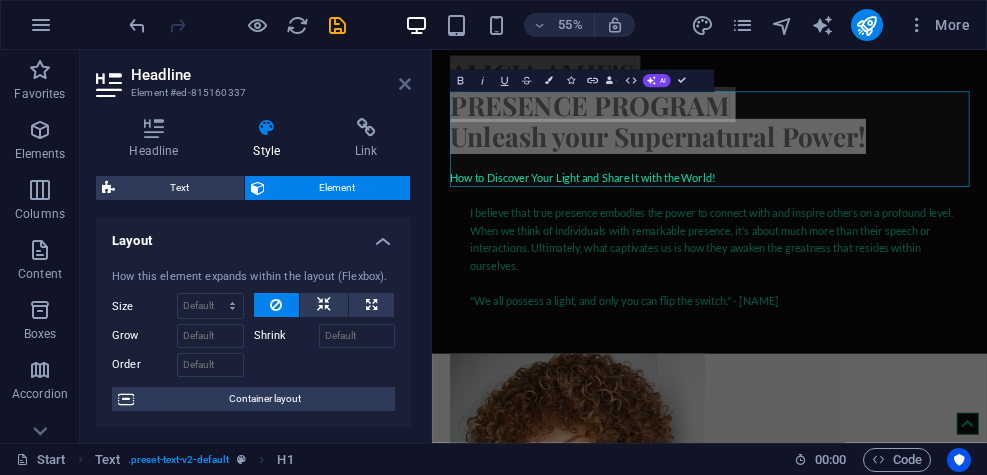 click at bounding box center [405, 84] 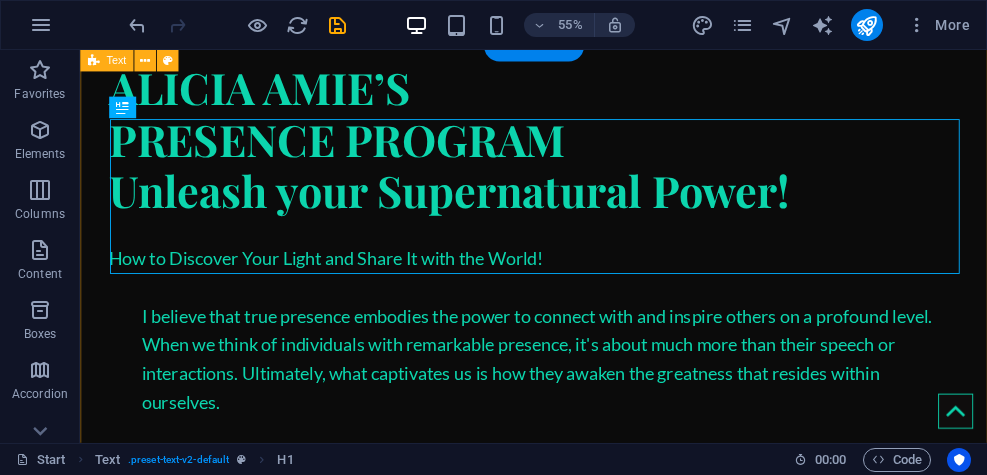 scroll, scrollTop: 651, scrollLeft: 0, axis: vertical 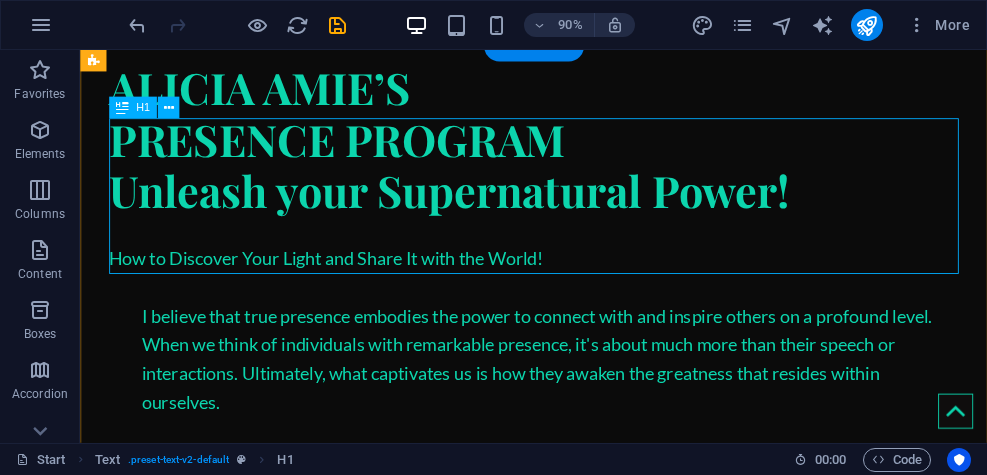 click on "ALICIA AMIE’S PRESENCE PROGRAM Unleash your Supernatural Power!" at bounding box center [584, 149] 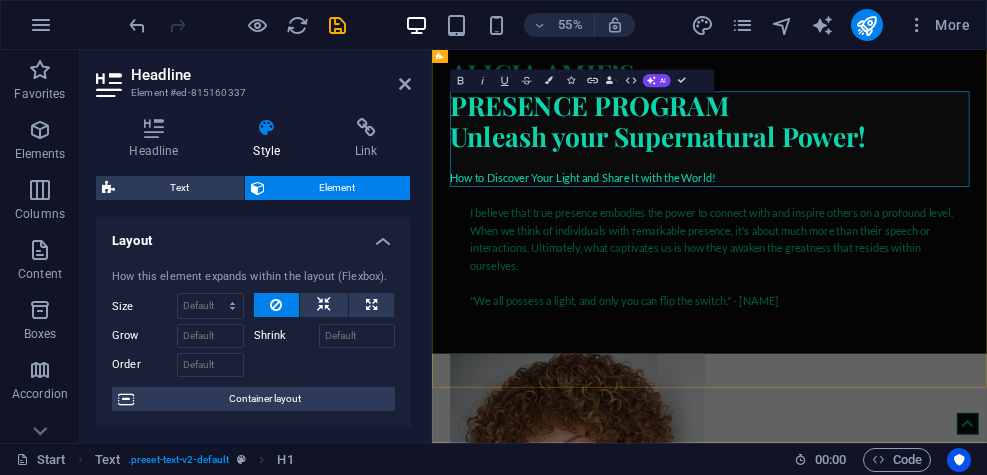 click on "ALICIA AMIE’S PRESENCE PROGRAM Unleash your Supernatural Power!" at bounding box center [937, 150] 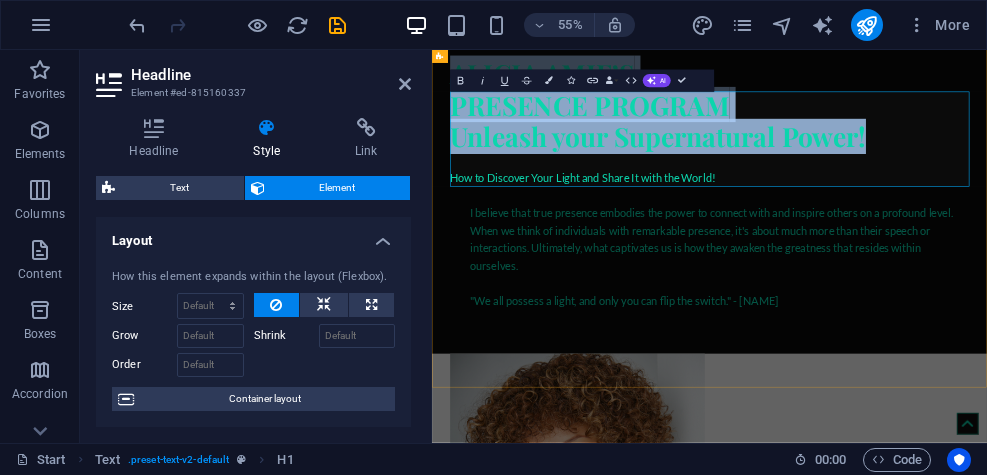 drag, startPoint x: 1262, startPoint y: 273, endPoint x: 464, endPoint y: 151, distance: 807.272 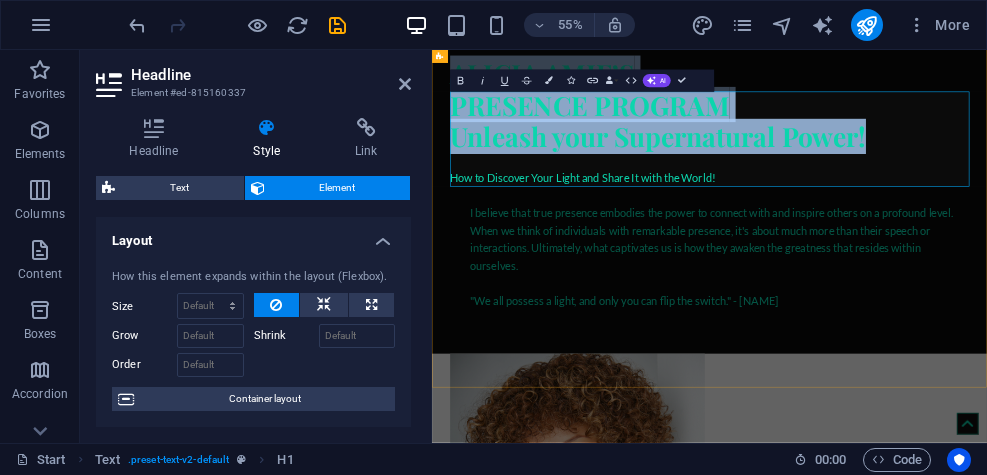 click on "ALICIA AMIE’S PRESENCE PROGRAM Unleash your Supernatural Power!" at bounding box center [937, 150] 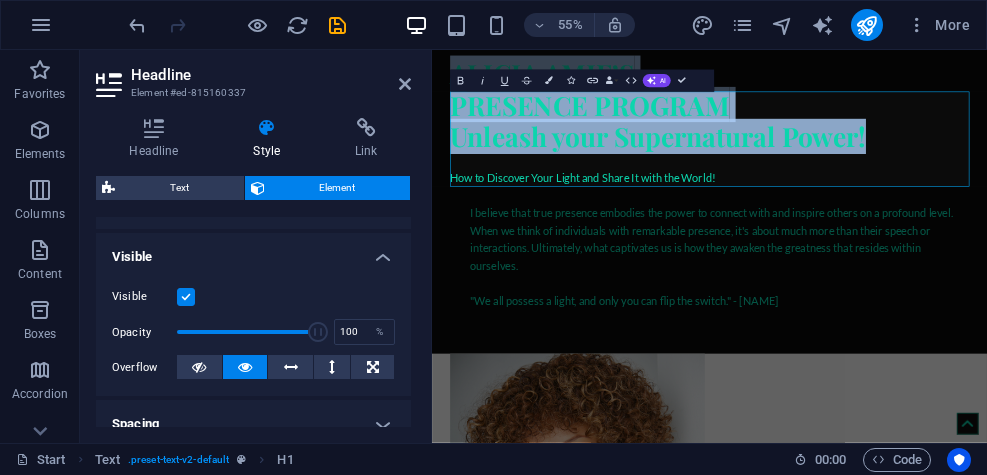 scroll, scrollTop: 0, scrollLeft: 0, axis: both 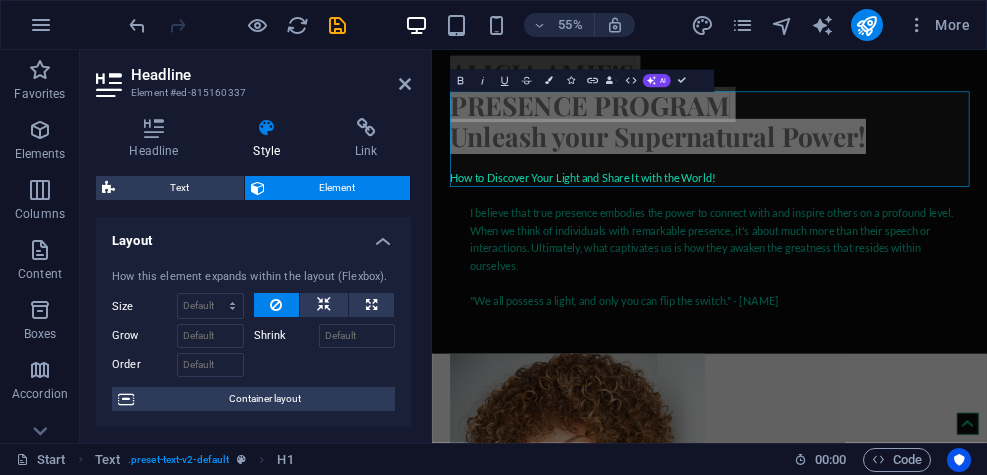 click on "Headline Style Link Settings Level H1 H2 H3 H4 H5 H6 Alignment Default colors and font sizes are defined in Design. Edit design Text Element Layout How this element expands within the layout (Flexbox). Size Default auto px % 1/1 1/2 1/3 1/4 1/5 1/6 1/7 1/8 1/9 1/10 Grow Shrink Order Container layout Visible Visible Opacity 100 % Overflow Spacing Margin Default auto px % rem vw vh Custom Custom auto px % rem vw vh auto px % rem vw vh auto px % rem vw vh auto px % rem vw vh Padding Default px rem % vh vw Custom Custom px rem % vh vw px rem % vh vw px rem % vh vw px rem % vh vw Border Style              - Width 1 auto px rem % vh vw Custom Custom 1 auto px rem % vh vw 1 auto px rem % vh vw 1 auto px rem % vh vw 1 auto px rem % vh vw  - Color Round corners Default px rem % vh vw Custom Custom px rem % vh vw px rem % vh vw px rem % vh vw px rem % vh vw Shadow Default None Outside Inside Color X offset 0 px rem vh vw Y offset 0 px rem vh vw Blur 0 px rem % vh vw Spread 0 px rem vh vw Text Shadow Default 0" at bounding box center (253, 272) 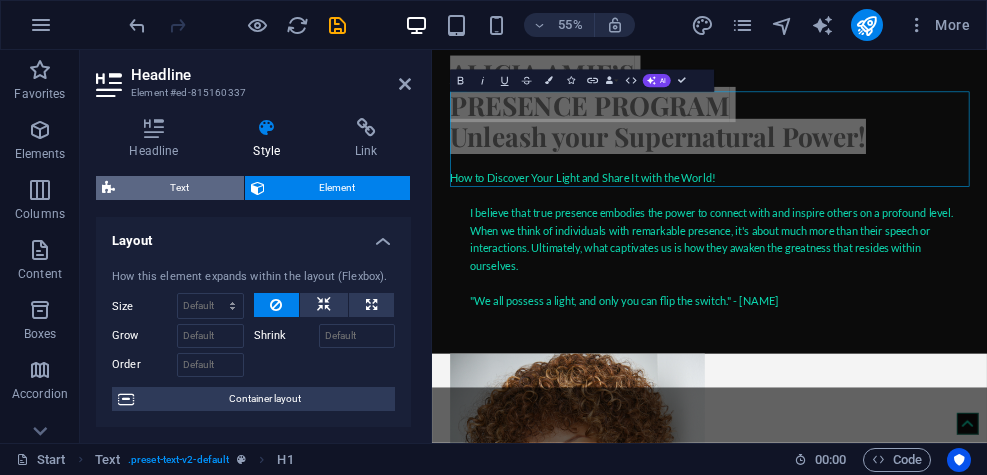 click on "Text" at bounding box center (179, 188) 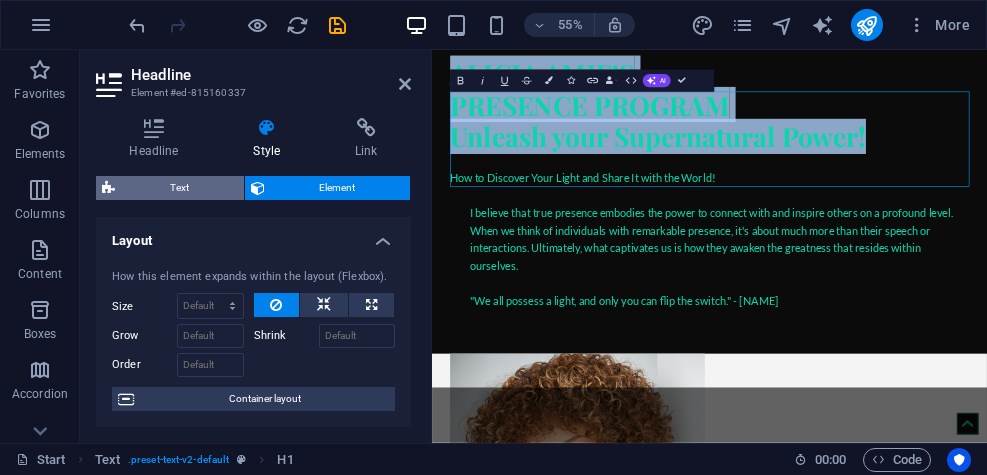 select on "preset-text-v2-default" 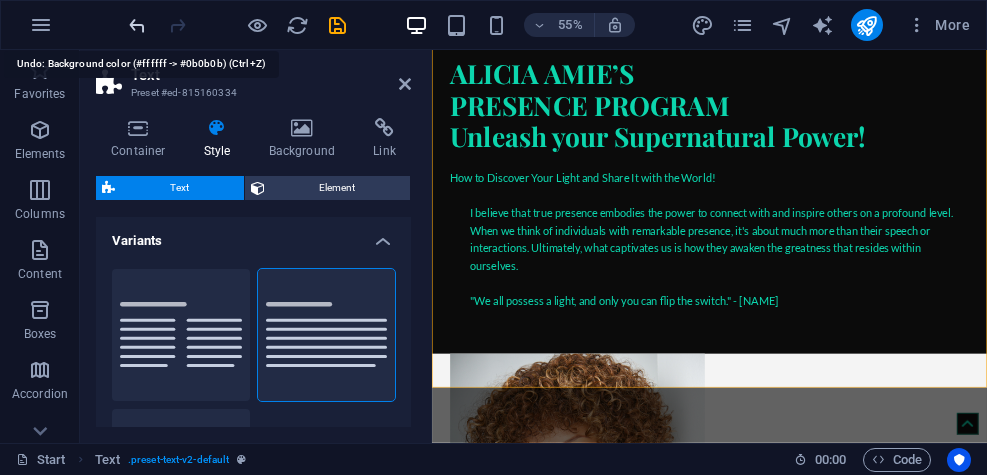click at bounding box center [137, 25] 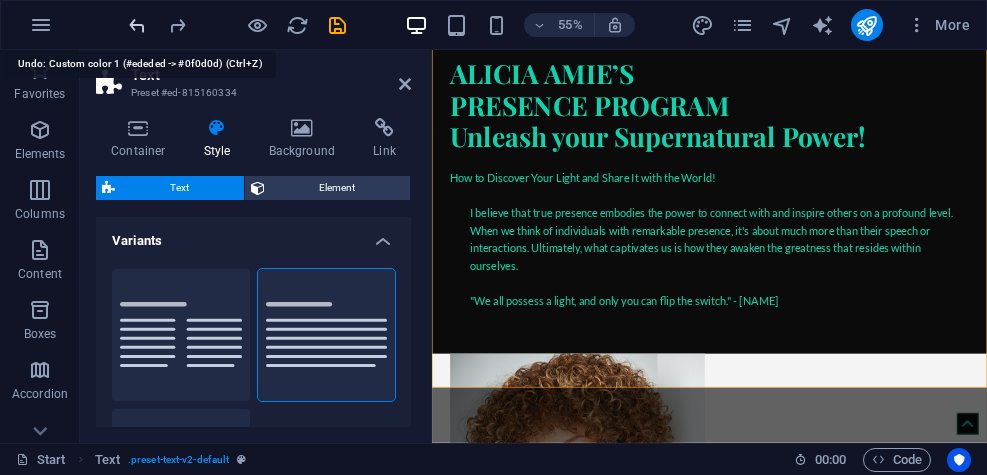 click at bounding box center (137, 25) 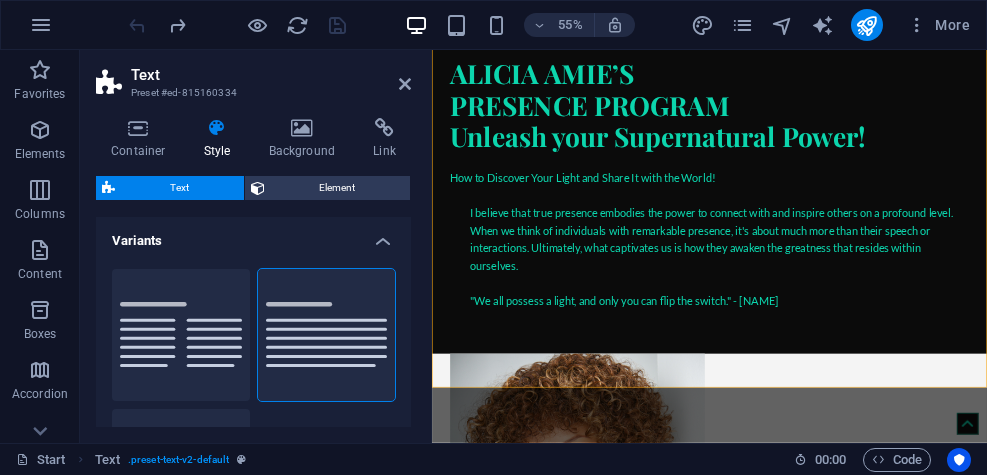 click at bounding box center [237, 25] 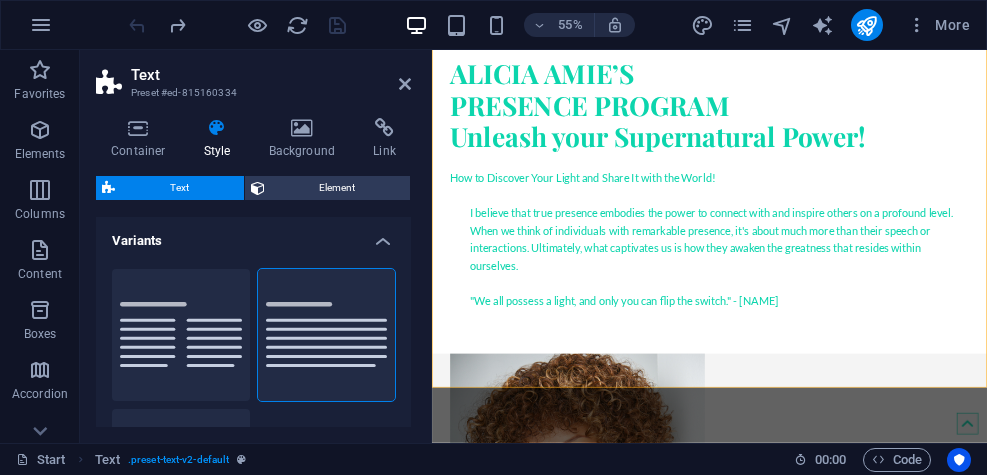 click on "Text Preset #ed-815160334" at bounding box center (253, 76) 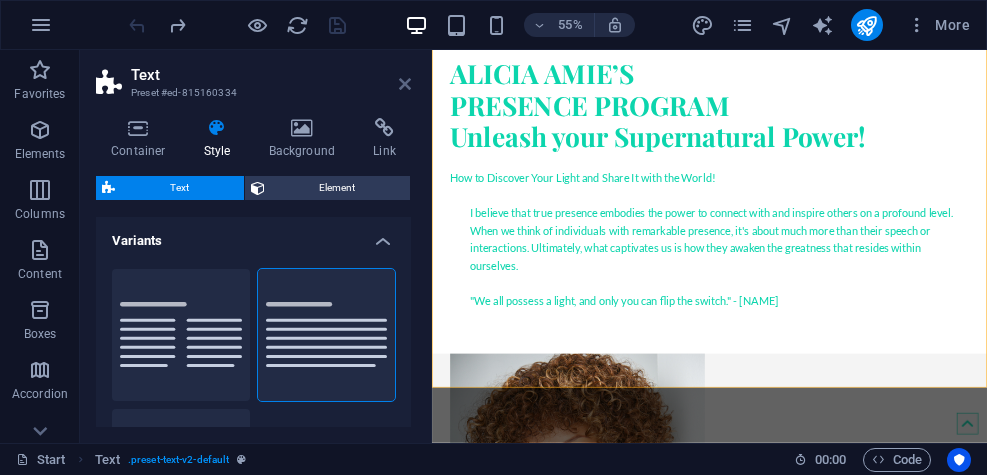 click at bounding box center [405, 84] 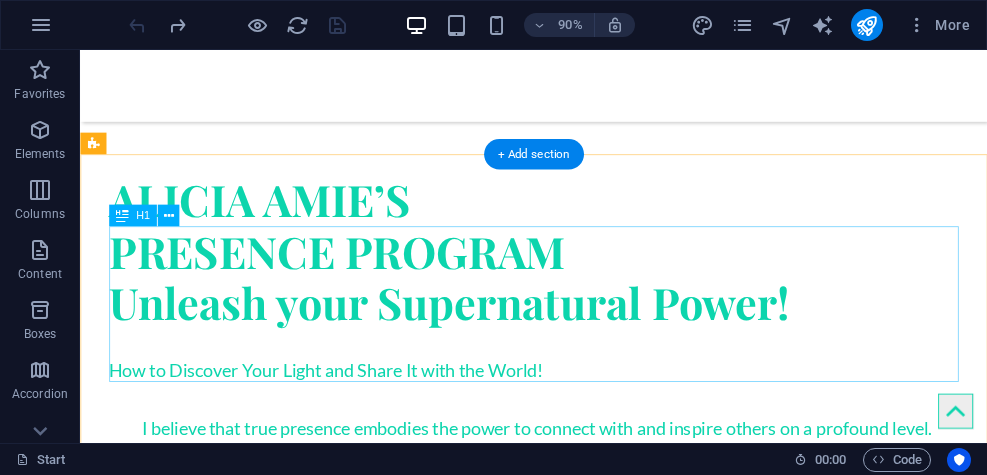 scroll, scrollTop: 539, scrollLeft: 0, axis: vertical 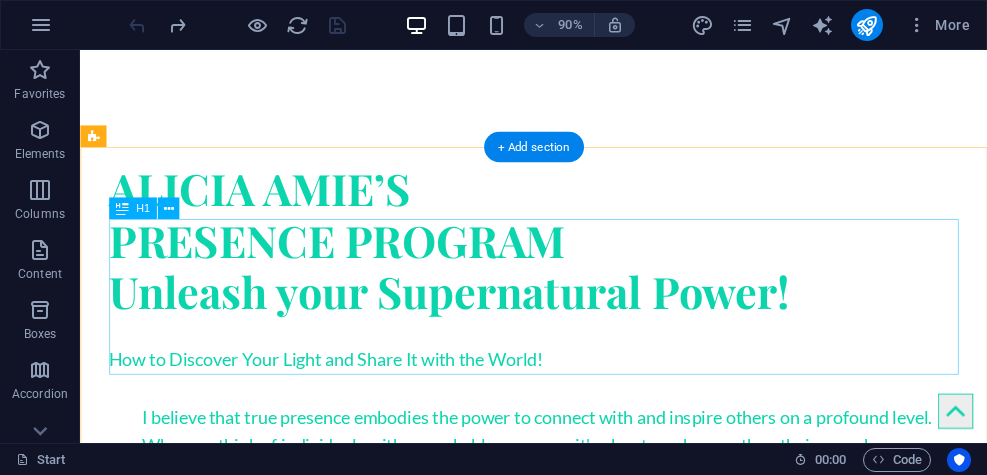 click on "ALICIA AMIE’S PRESENCE PROGRAM Unleash your Supernatural Power!" at bounding box center [584, 261] 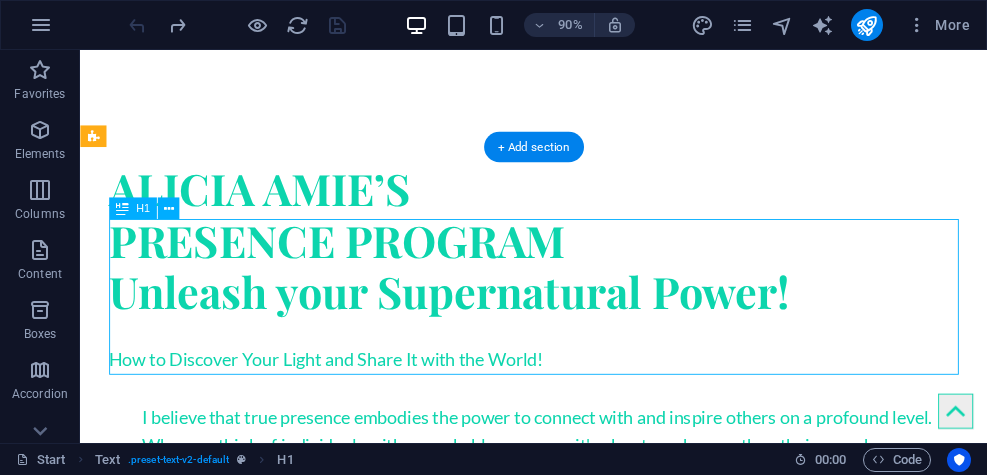 click on "ALICIA AMIE’S PRESENCE PROGRAM Unleash your Supernatural Power!" at bounding box center [584, 261] 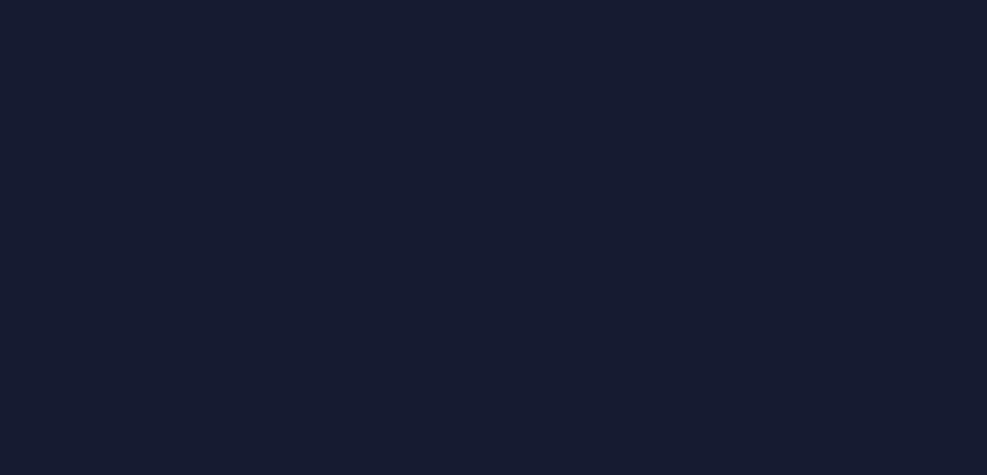 scroll, scrollTop: 0, scrollLeft: 0, axis: both 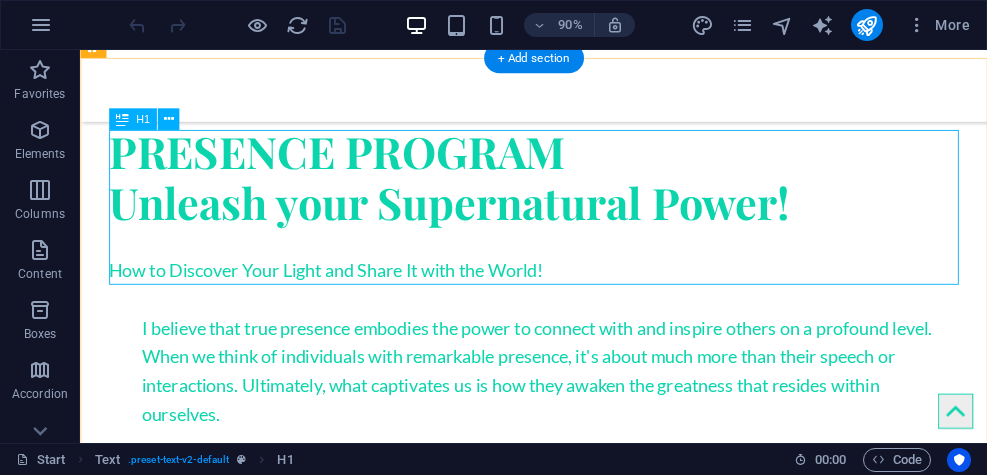 click on "ALICIA AMIE’S PRESENCE PROGRAM Unleash your Supernatural Power!" at bounding box center (584, 162) 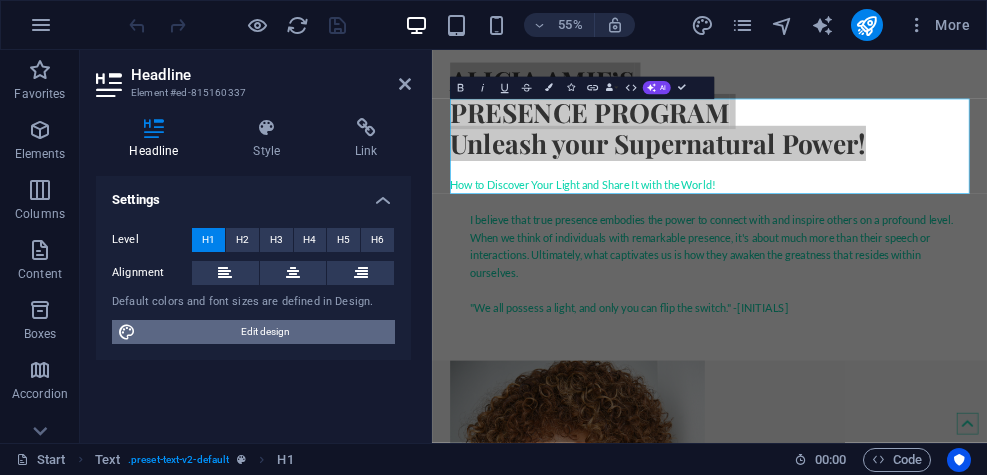 click on "Edit design" at bounding box center [265, 332] 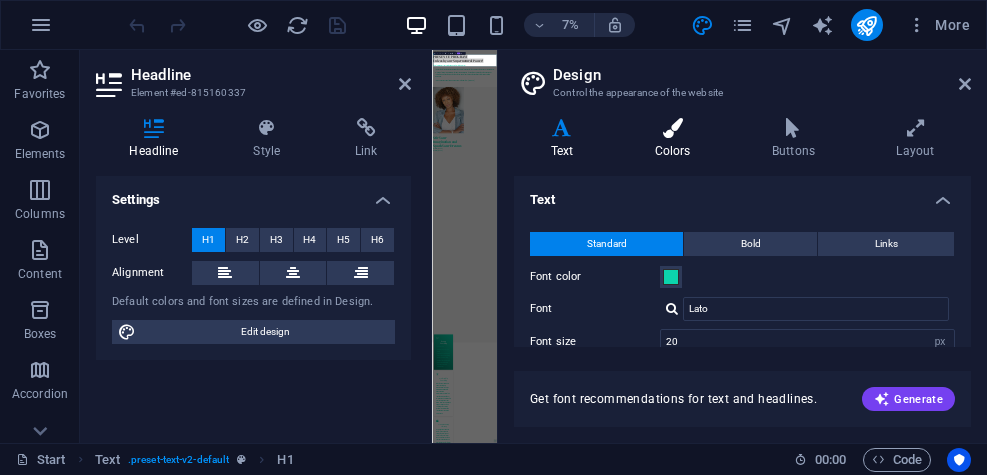 click at bounding box center [672, 128] 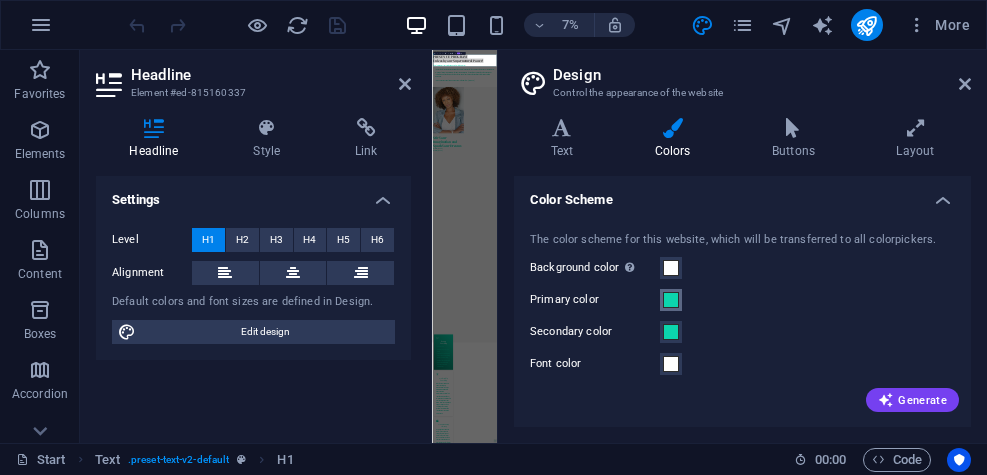 click at bounding box center (671, 300) 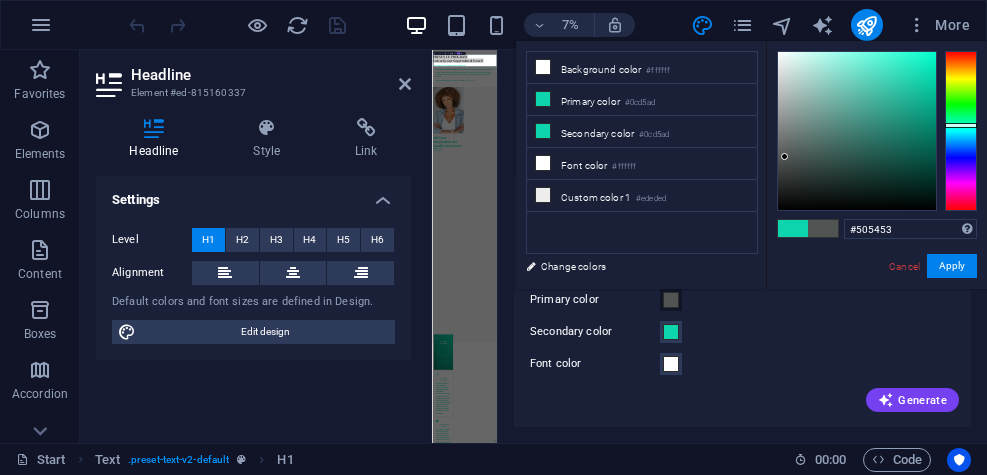 click at bounding box center (857, 131) 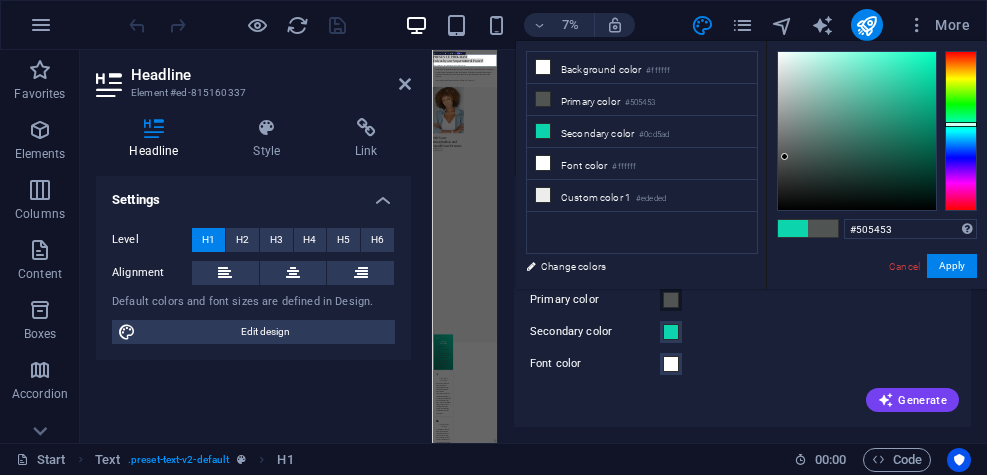 click at bounding box center [857, 131] 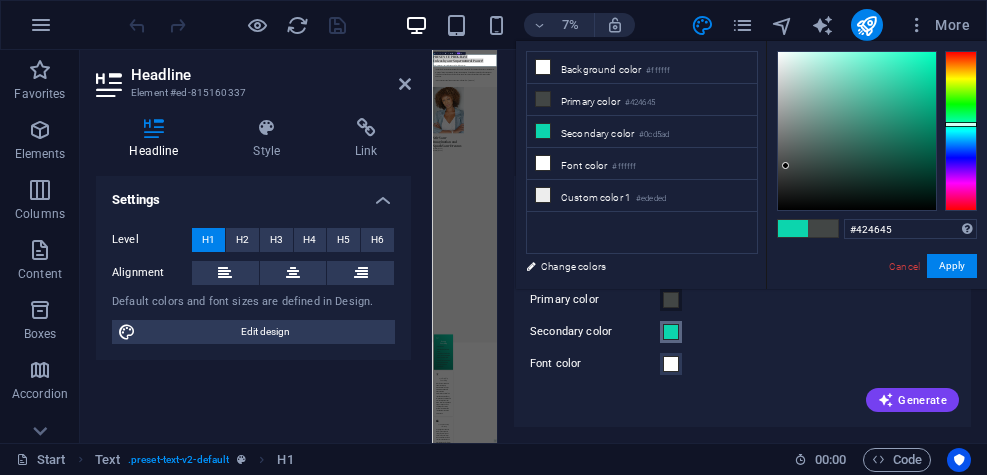 click at bounding box center [671, 332] 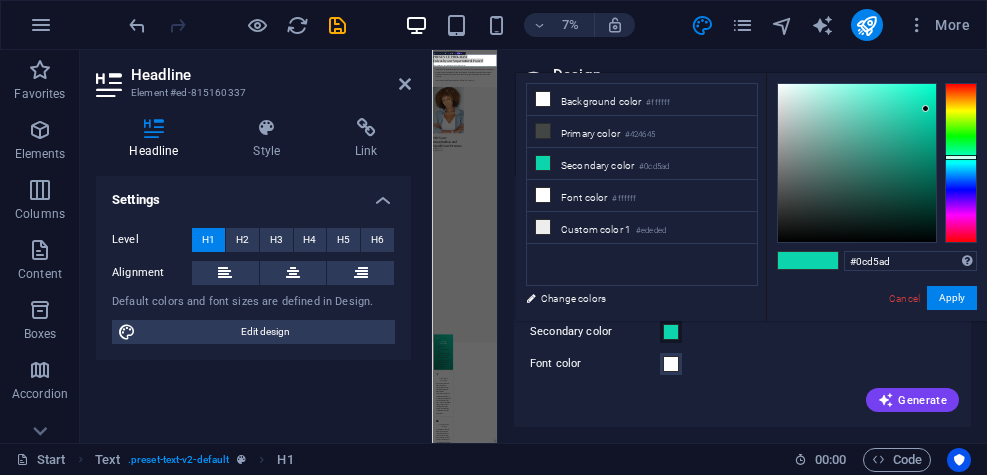 type on "#606463" 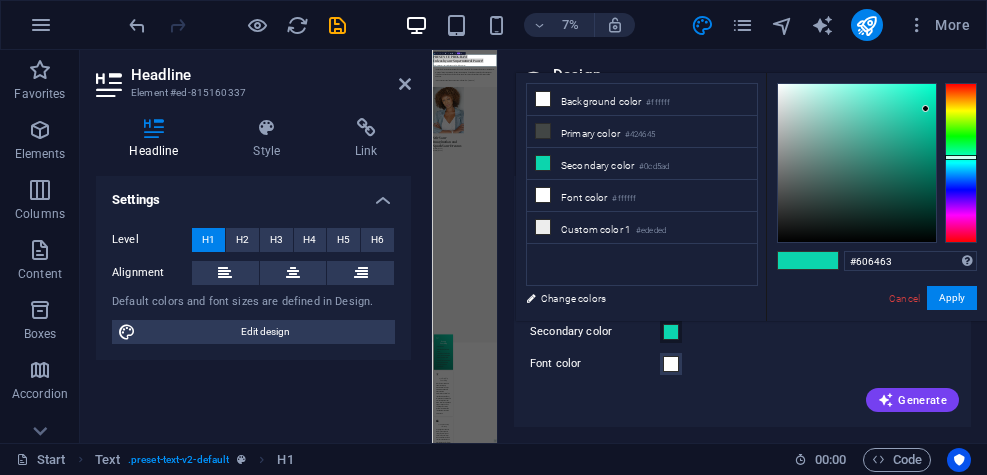 click at bounding box center [857, 163] 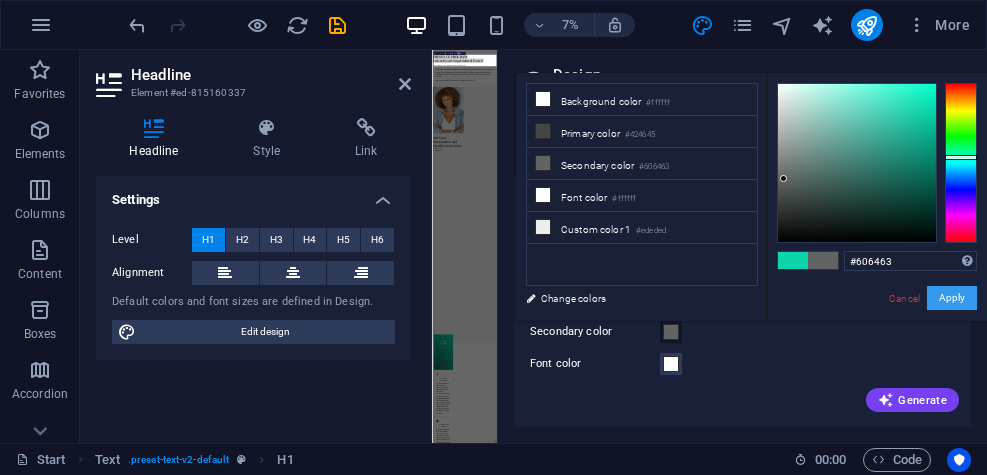 click on "Apply" at bounding box center [952, 298] 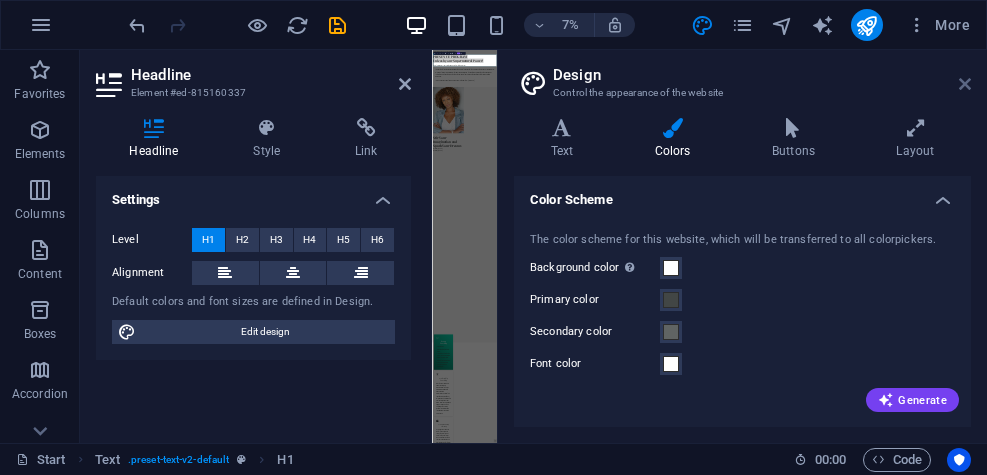 click at bounding box center [965, 84] 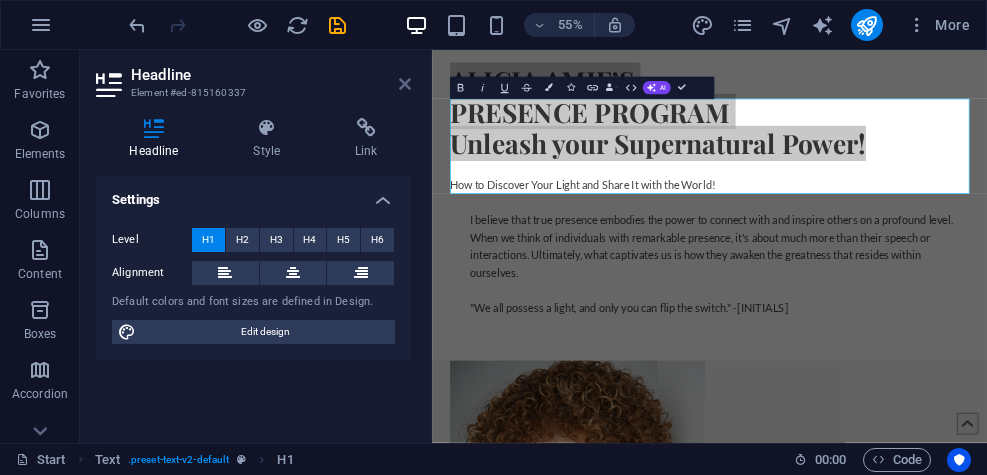 click at bounding box center [405, 84] 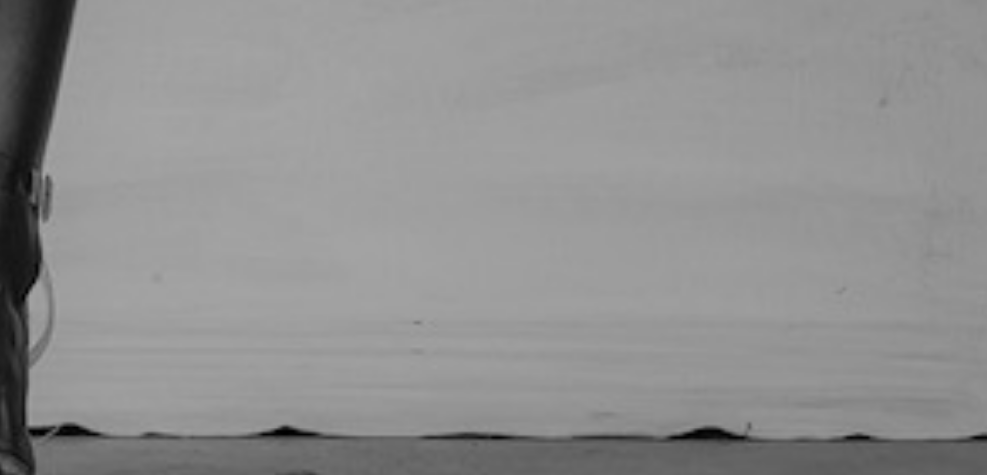 scroll, scrollTop: 4952, scrollLeft: 0, axis: vertical 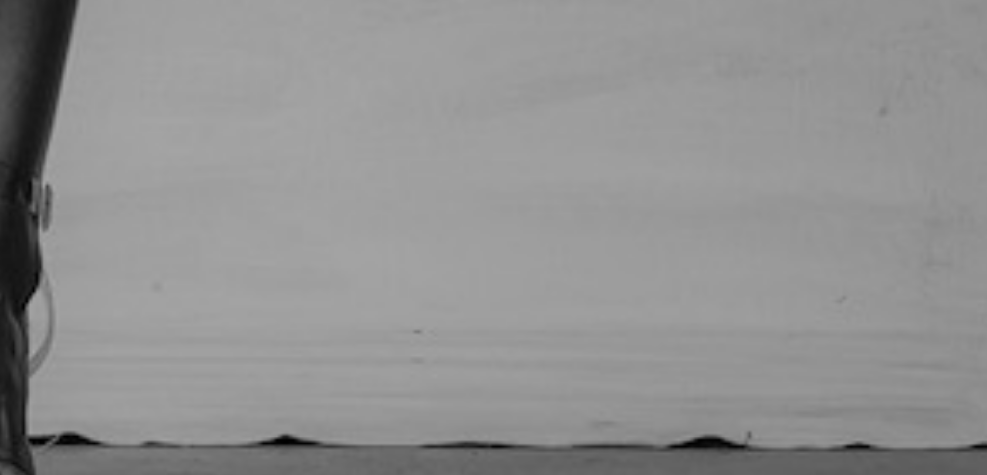 drag, startPoint x: -880, startPoint y: -204, endPoint x: -759, endPoint y: -208, distance: 121.0661 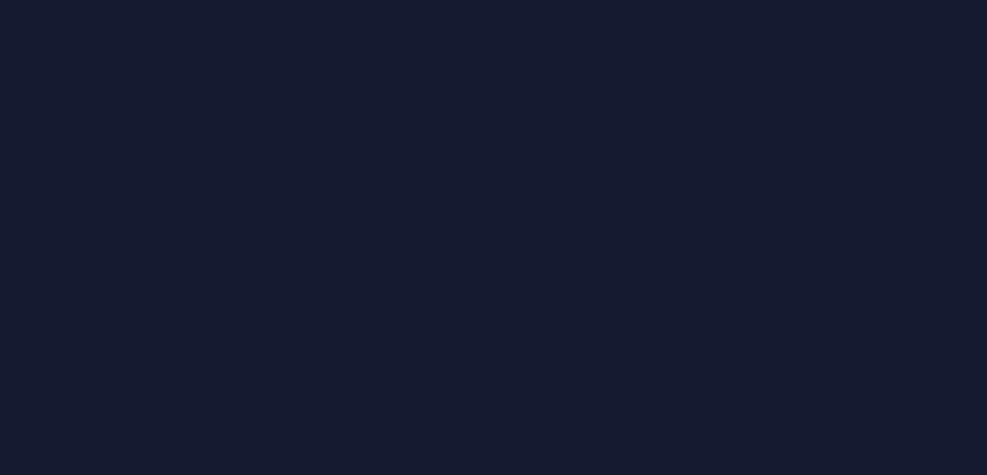 scroll, scrollTop: 0, scrollLeft: 0, axis: both 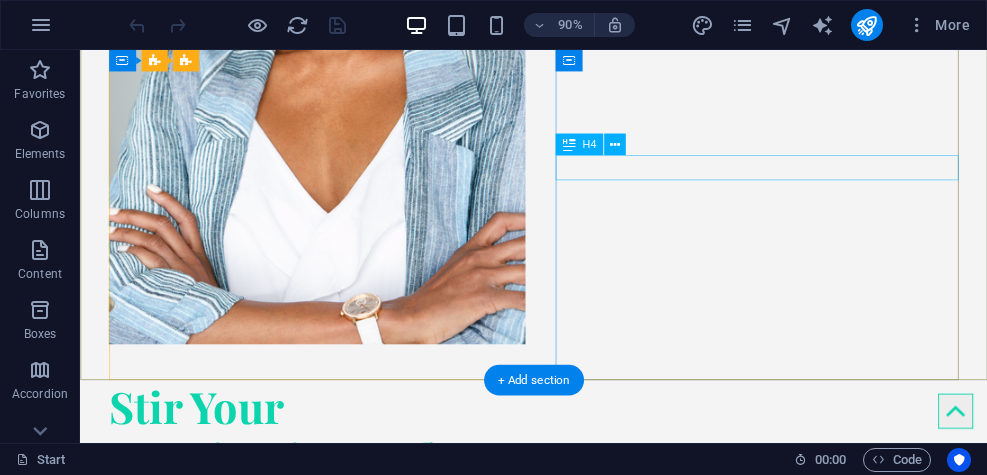 click on "[FIRST_NAME] [LAST_NAME] Bio" at bounding box center [336, 632] 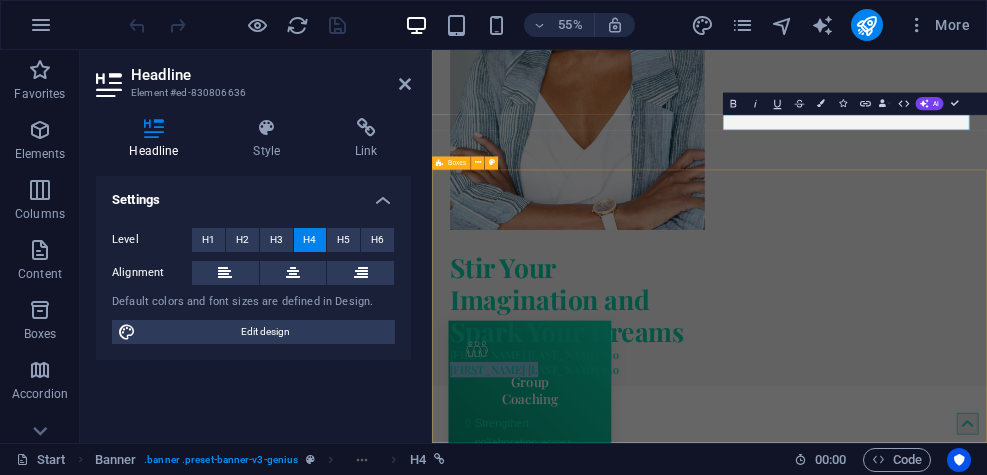 type 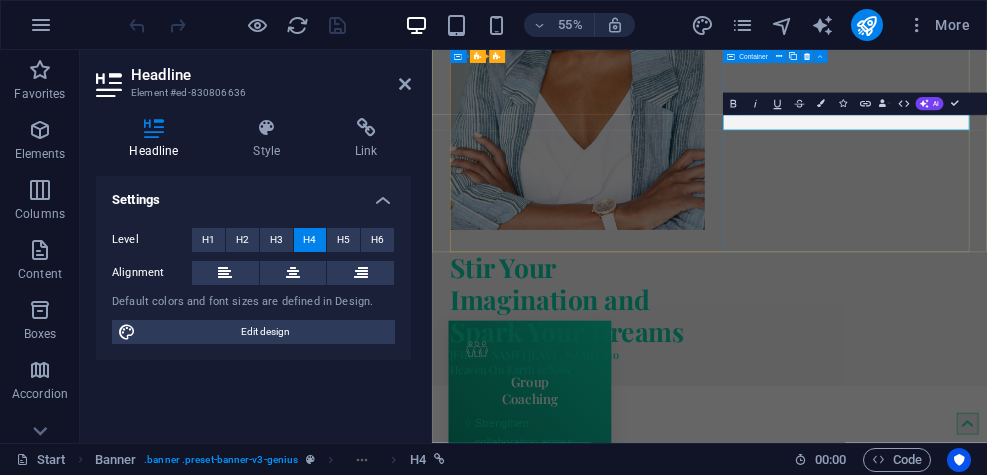 click on "Stir Your Imagination and Spark Your Dreams [FIRST_NAME] [LAST_NAME] Bio Heaven On Earth Is Now" at bounding box center [689, 532] 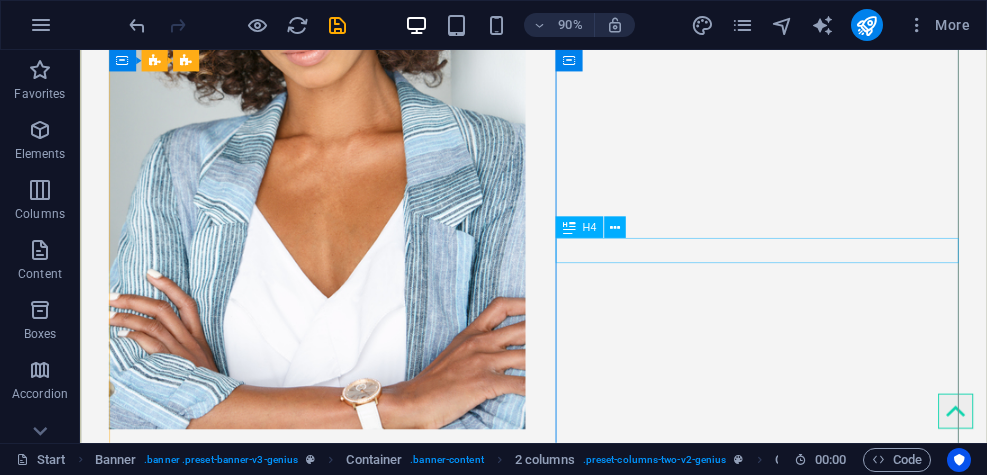 scroll, scrollTop: 1479, scrollLeft: 0, axis: vertical 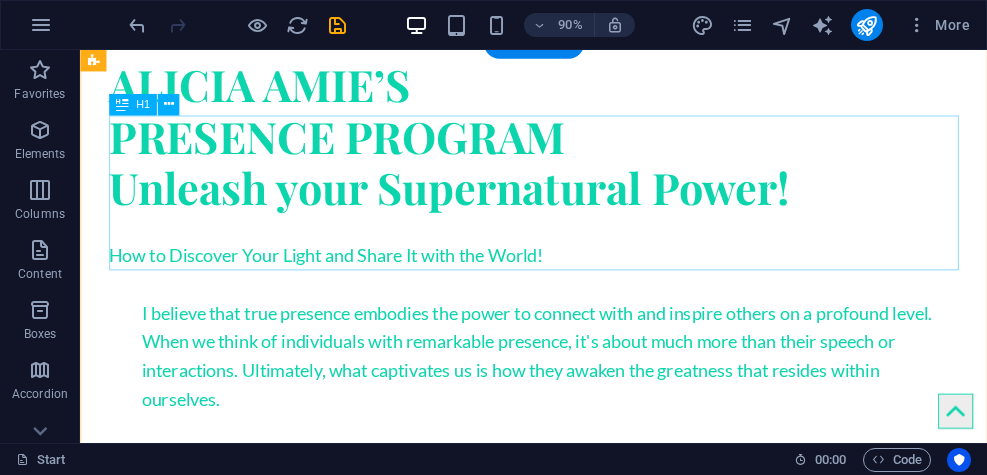 click on "[FIRST_NAME] [LAST_NAME]’S PRESENCE PROGRAM Unleash your Supernatural Power!" at bounding box center [584, 146] 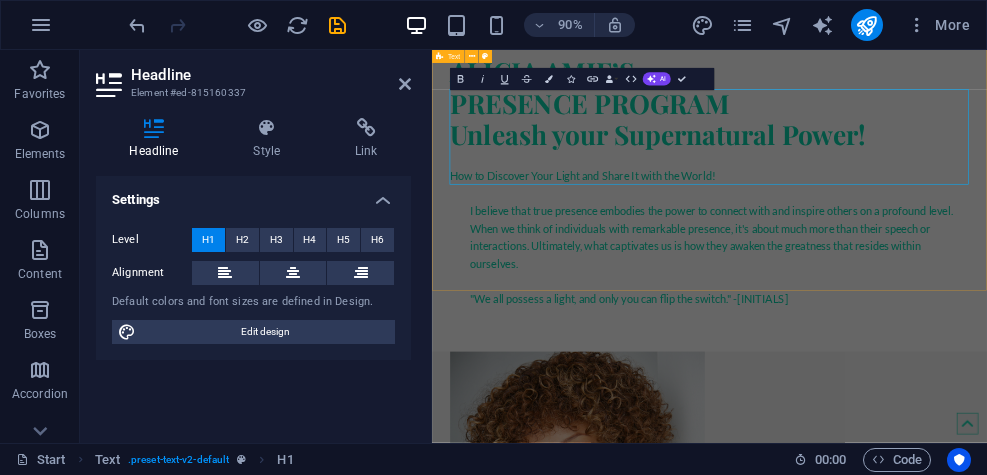 scroll, scrollTop: 655, scrollLeft: 0, axis: vertical 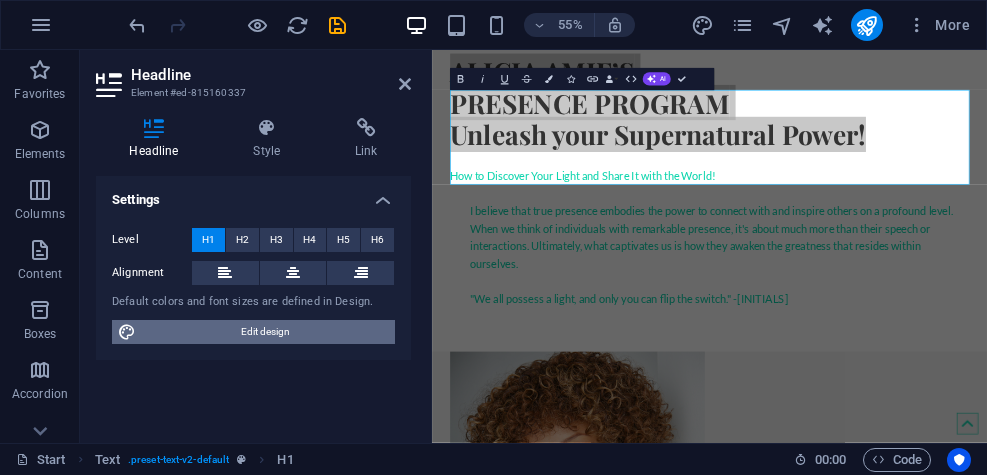 click on "Edit design" at bounding box center [265, 332] 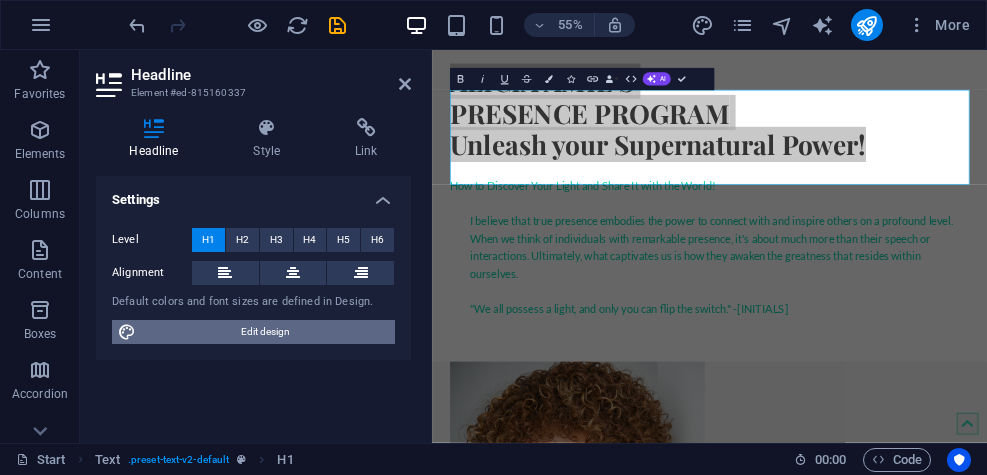 select on "px" 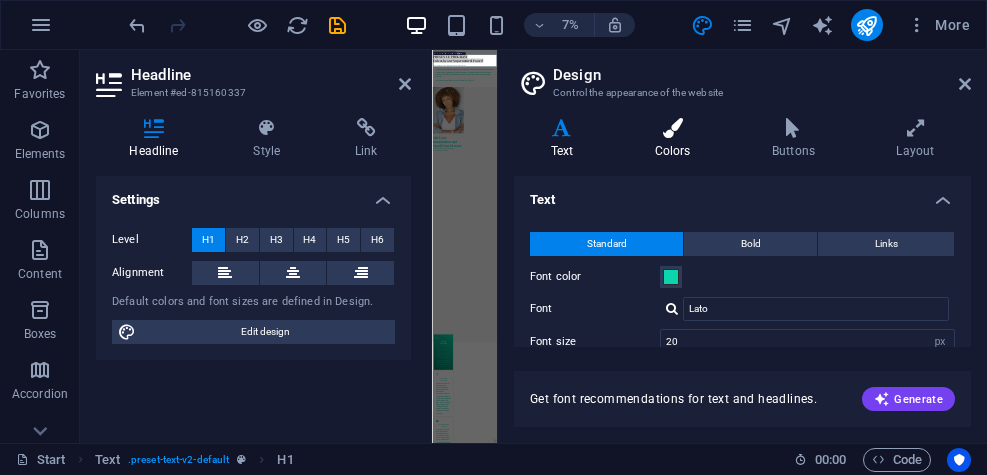click at bounding box center (672, 128) 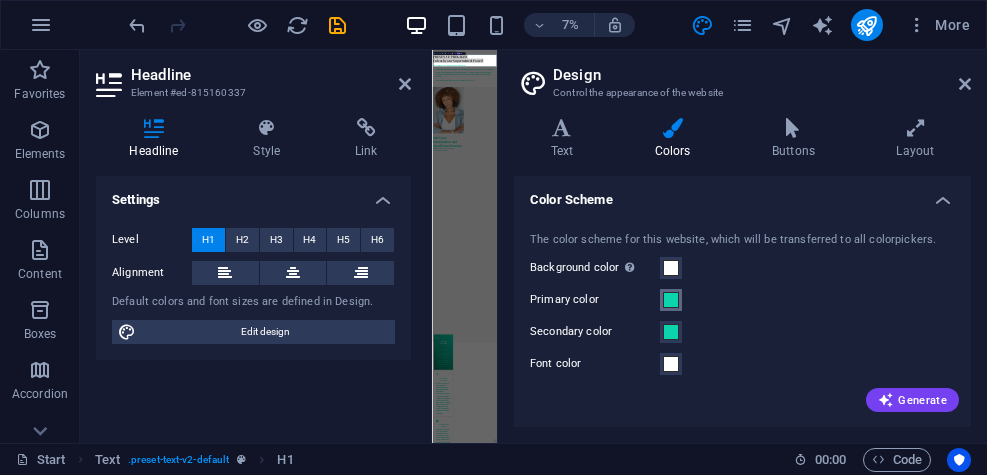 click at bounding box center [671, 300] 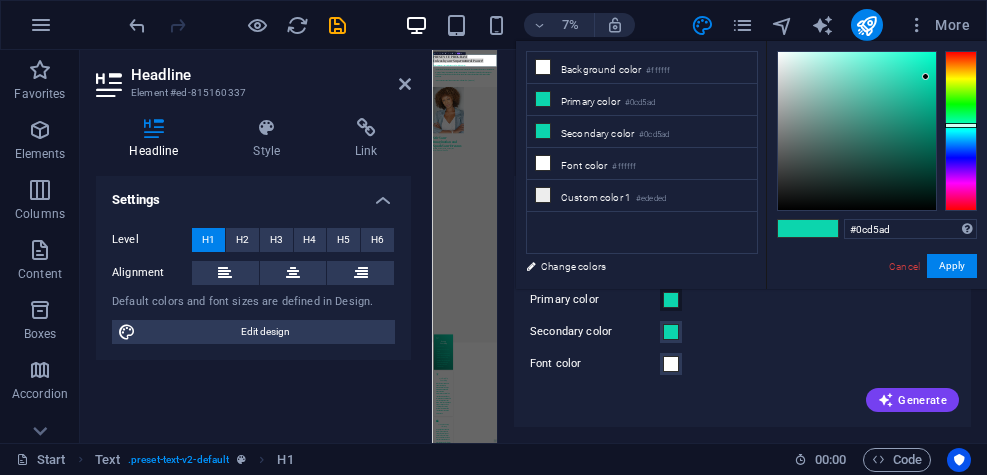 type on "#2b2d2d" 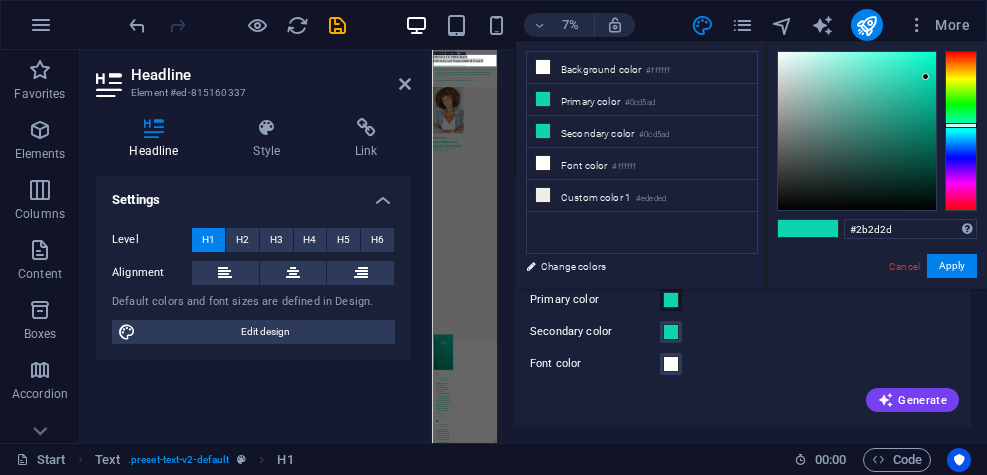 click at bounding box center [857, 131] 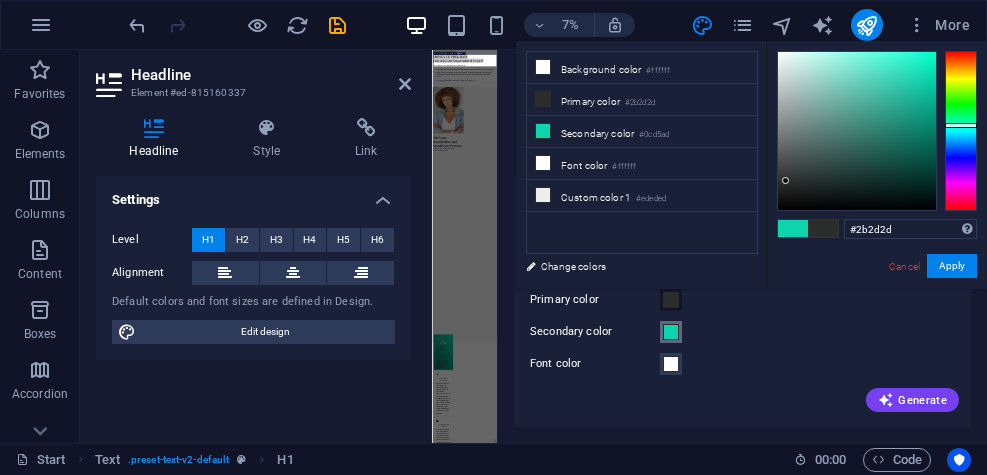 click at bounding box center (671, 332) 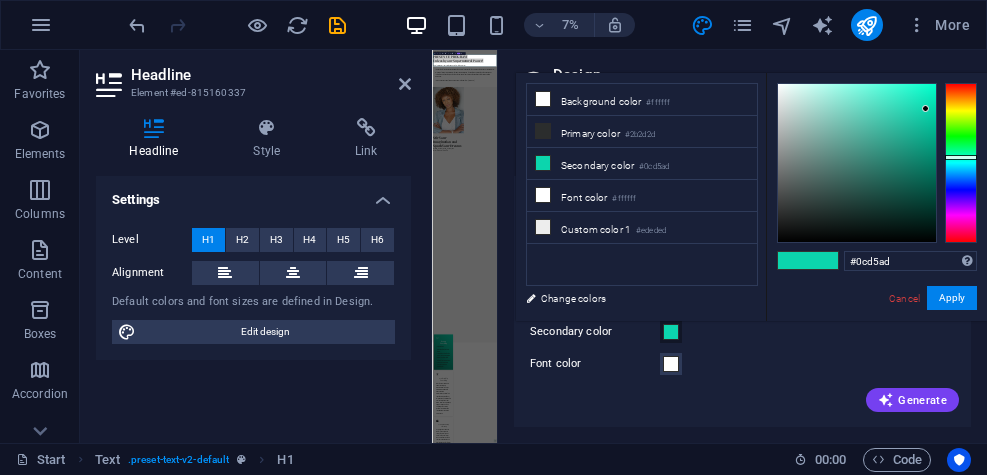 type on "#494c4b" 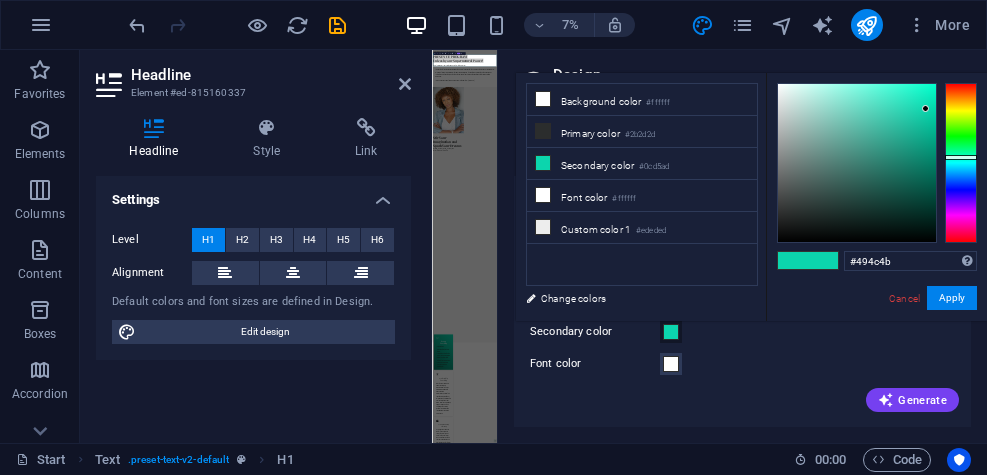 click at bounding box center [857, 163] 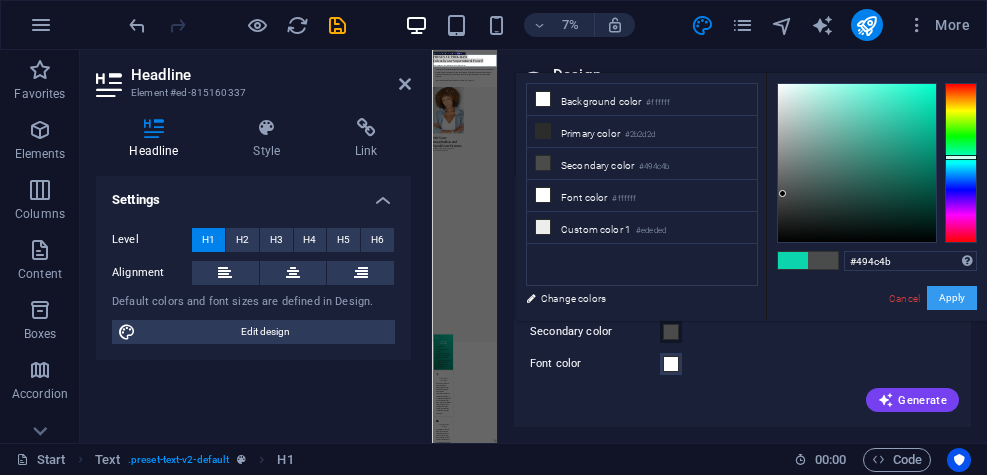 click on "Apply" at bounding box center (952, 298) 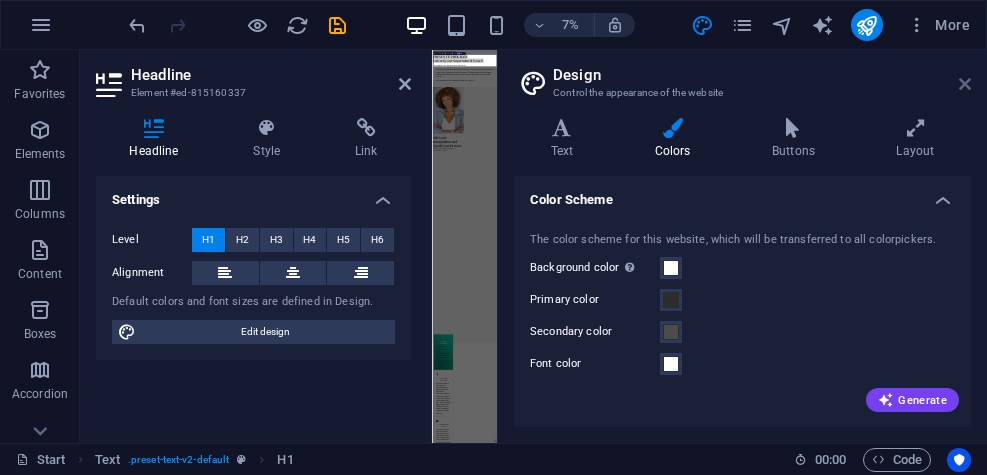 click at bounding box center [965, 84] 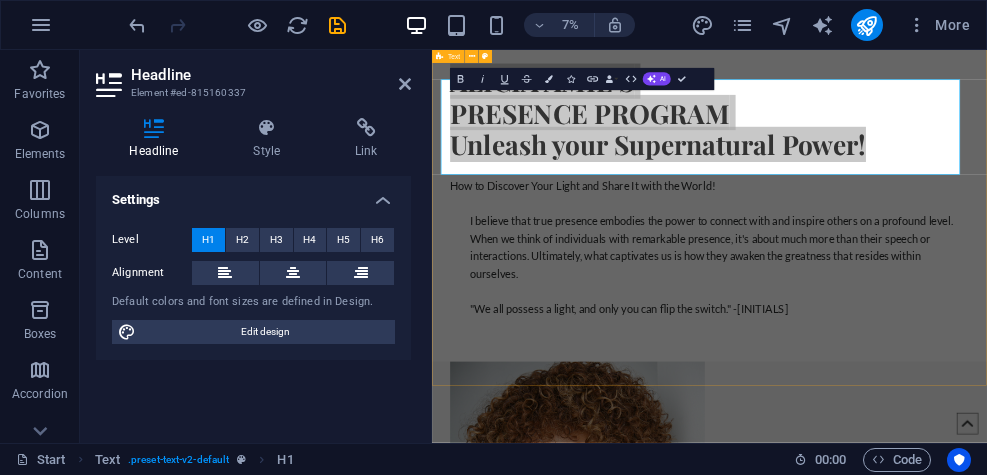 scroll, scrollTop: 655, scrollLeft: 0, axis: vertical 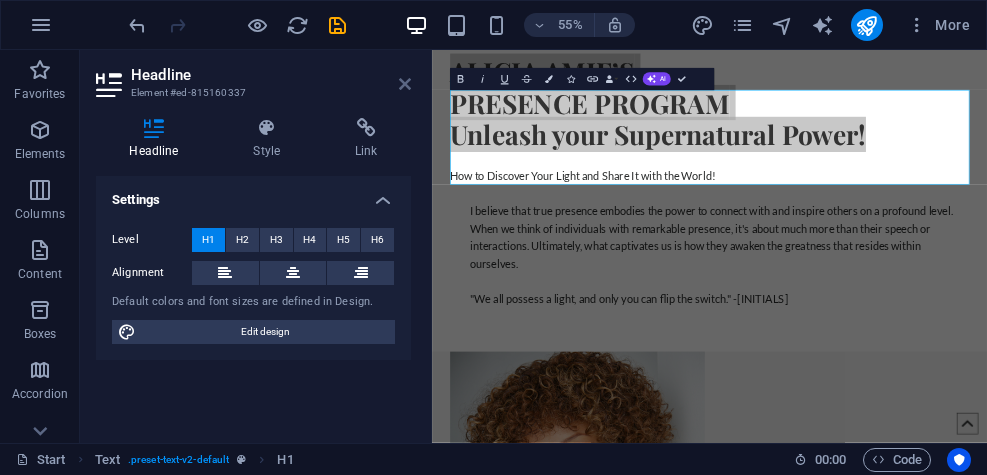 click at bounding box center (405, 84) 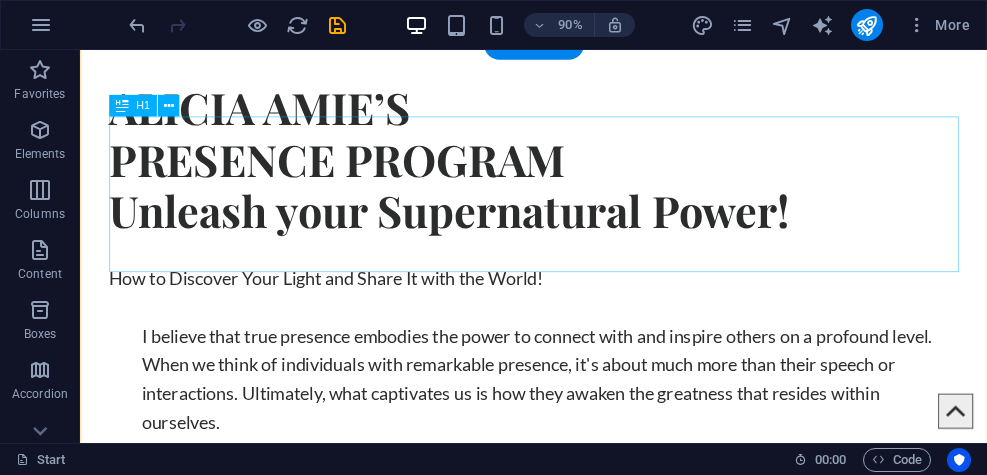 scroll, scrollTop: 677, scrollLeft: 0, axis: vertical 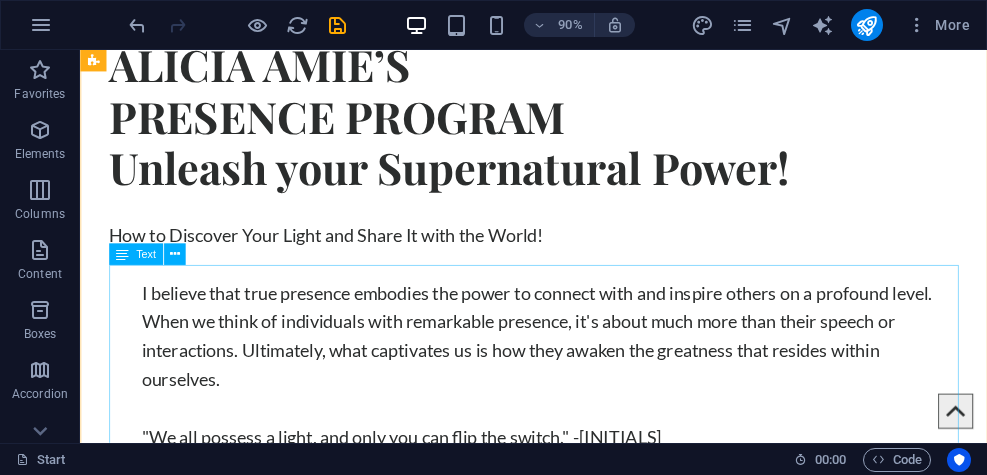 click on "How to Discover Your Light and Share It with the World! I believe that true presence embodies the power to connect with and inspire others on a profound level. When we think of individuals with remarkable presence, it's about much more than their speech or interactions. Ultimately, what captivates us is how they awaken the greatness that resides within ourselves. "We all possess a light, and only you can flip the switch." -AA" at bounding box center [584, 360] 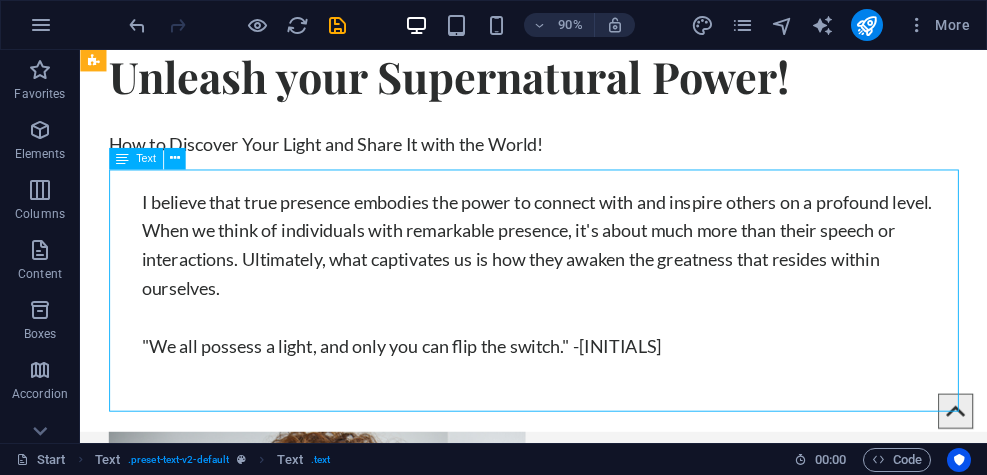 scroll, scrollTop: 789, scrollLeft: 0, axis: vertical 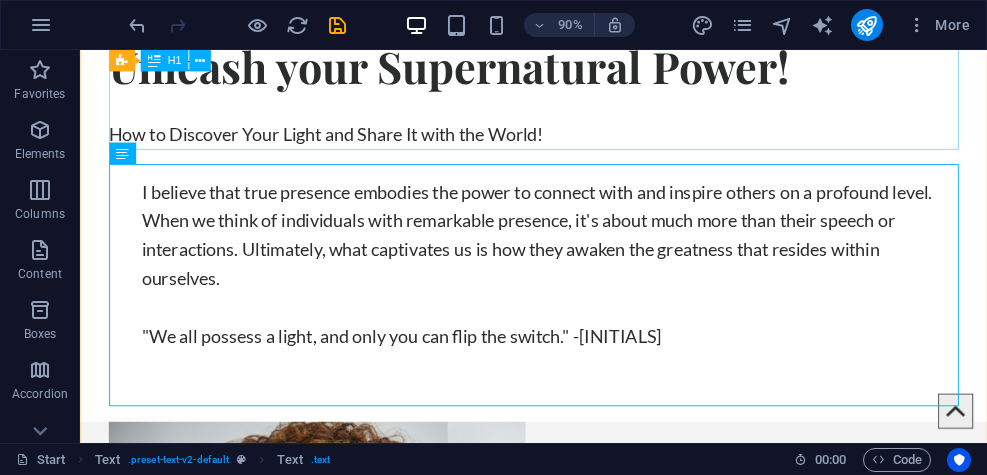 click on "ALICIA AMIE’S PRESENCE PROGRAM Unleash your Supernatural Power!" at bounding box center [584, 11] 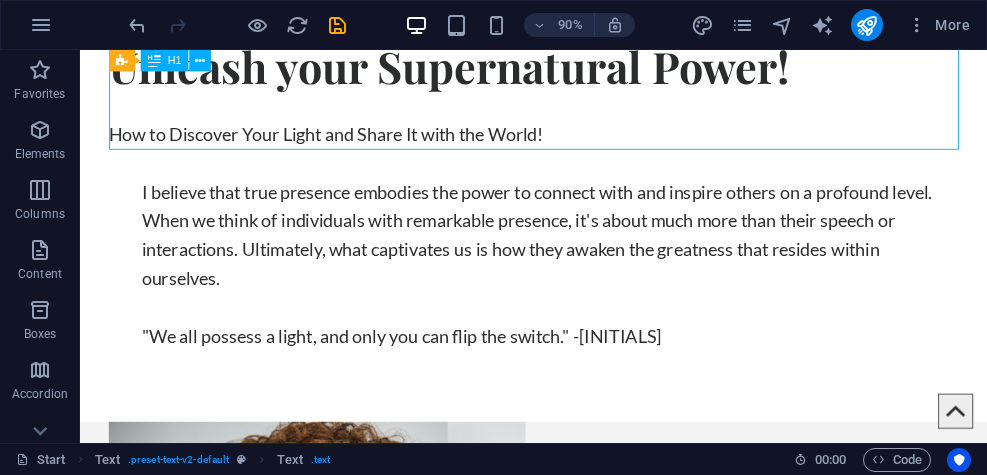 click on "ALICIA AMIE’S PRESENCE PROGRAM Unleash your Supernatural Power!" at bounding box center (584, 11) 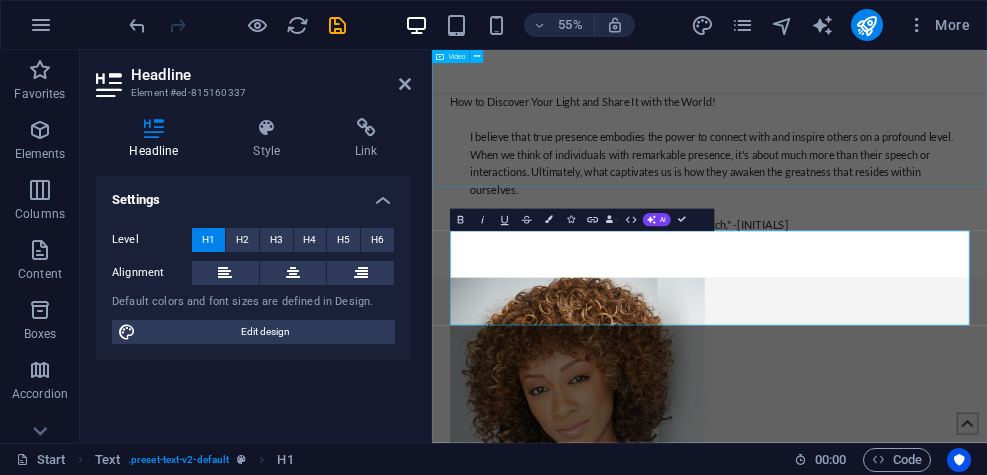 scroll, scrollTop: 399, scrollLeft: 0, axis: vertical 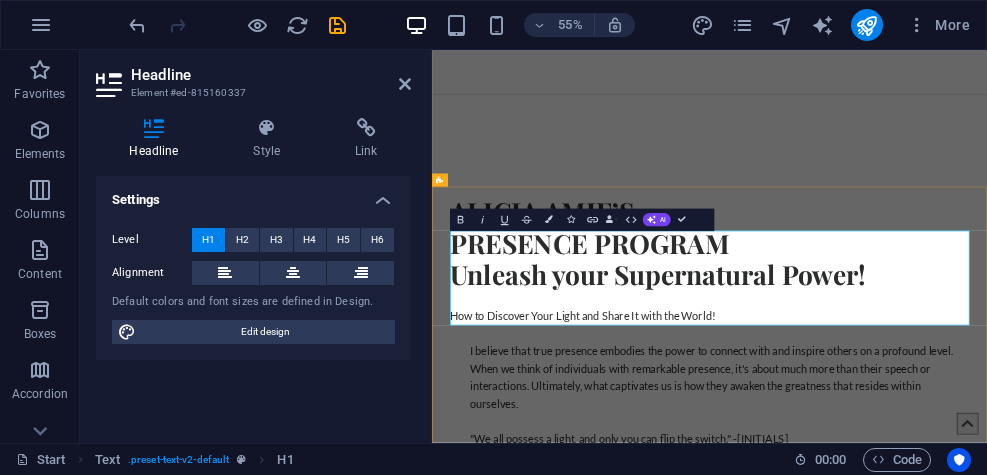 click on "ALICIA AMIE’S PRESENCE PROGRAM Unleash your Supernatural Power!" at bounding box center [937, 402] 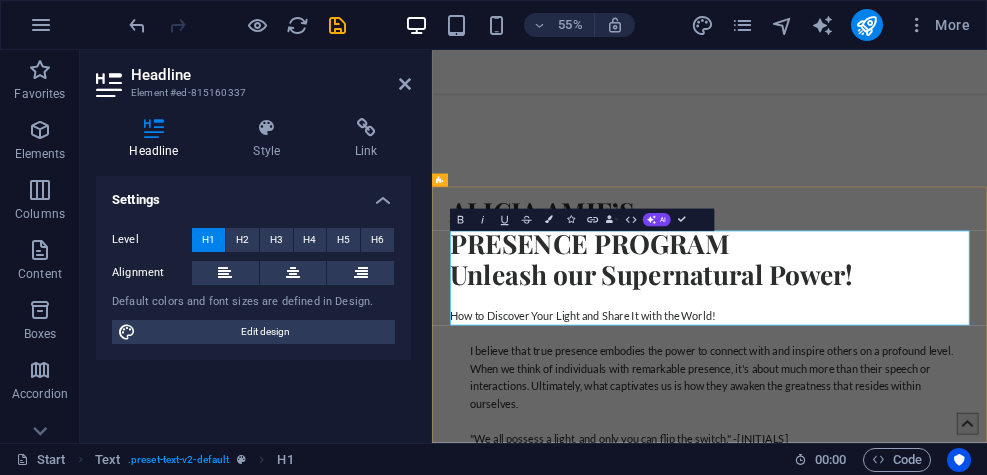 type 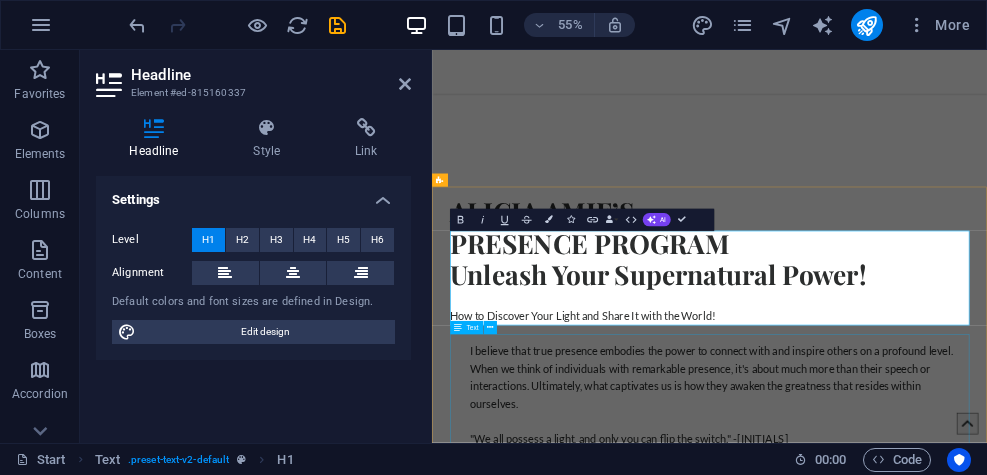click on "How to Discover Your Light and Share It with the World! I believe that true presence embodies the power to connect with and inspire others on a profound level. When we think of individuals with remarkable presence, it's about much more than their speech or interactions. Ultimately, what captivates us is how they awaken the greatness that resides within ourselves. "We all possess a light, and only you can flip the switch." -AA" at bounding box center [937, 638] 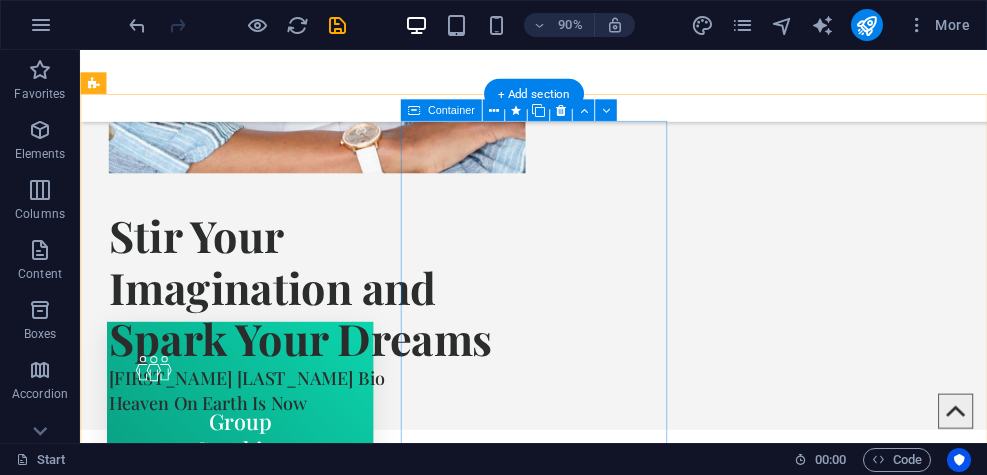 scroll, scrollTop: 1732, scrollLeft: 0, axis: vertical 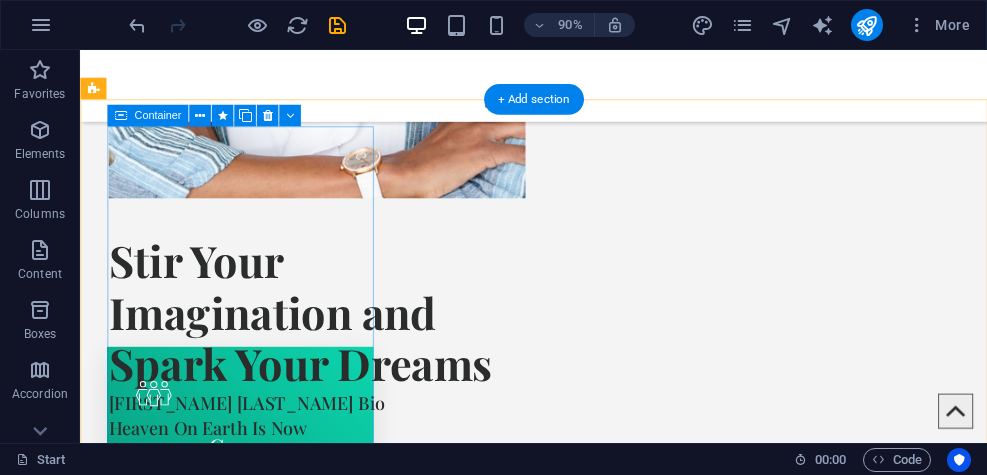 click on "Group  Coaching Strengthen collaboration across team Navigate conflict with clarity and confidence Build a culture that retains top performers Drive performance through focused leadership" at bounding box center (258, 646) 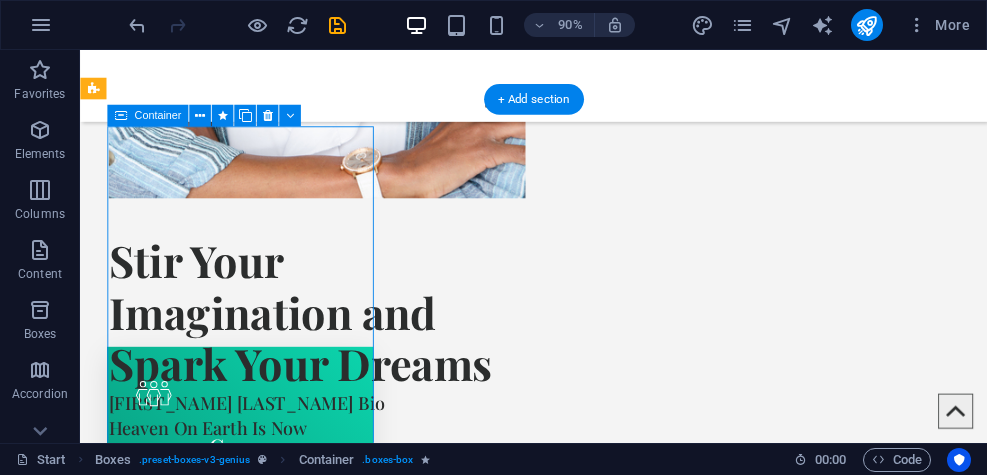 click on "Group  Coaching Strengthen collaboration across team Navigate conflict with clarity and confidence Build a culture that retains top performers Drive performance through focused leadership" at bounding box center (258, 646) 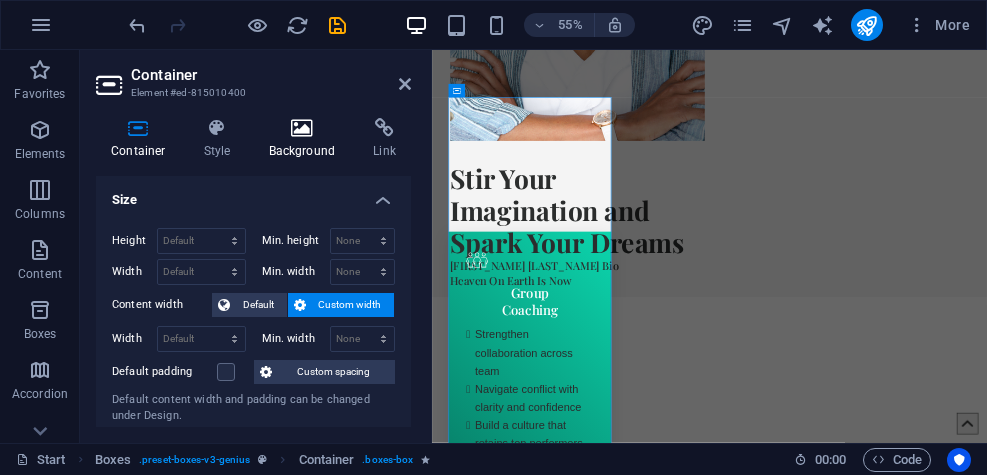 click on "Background" at bounding box center (306, 139) 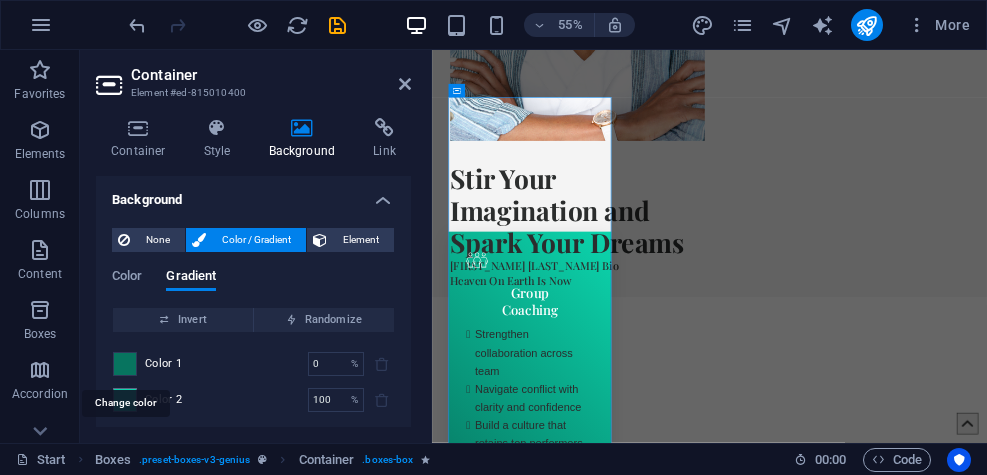 click at bounding box center [125, 364] 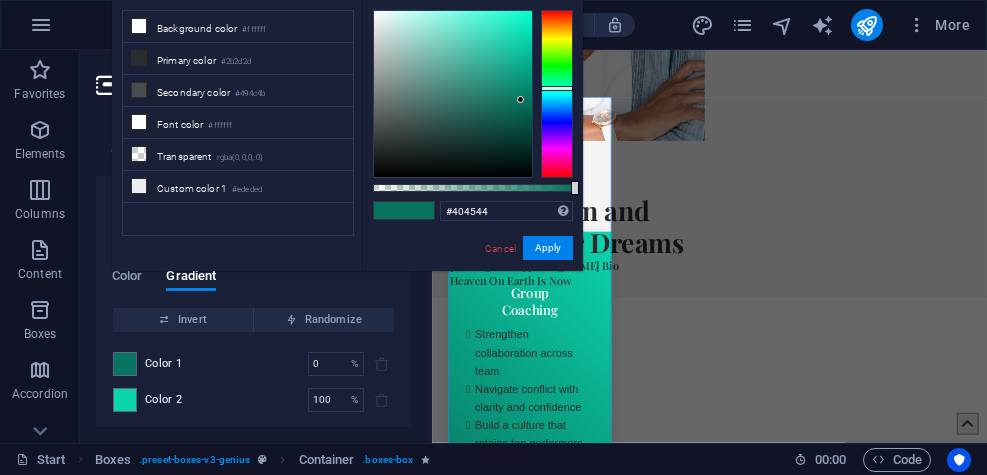 click at bounding box center (453, 94) 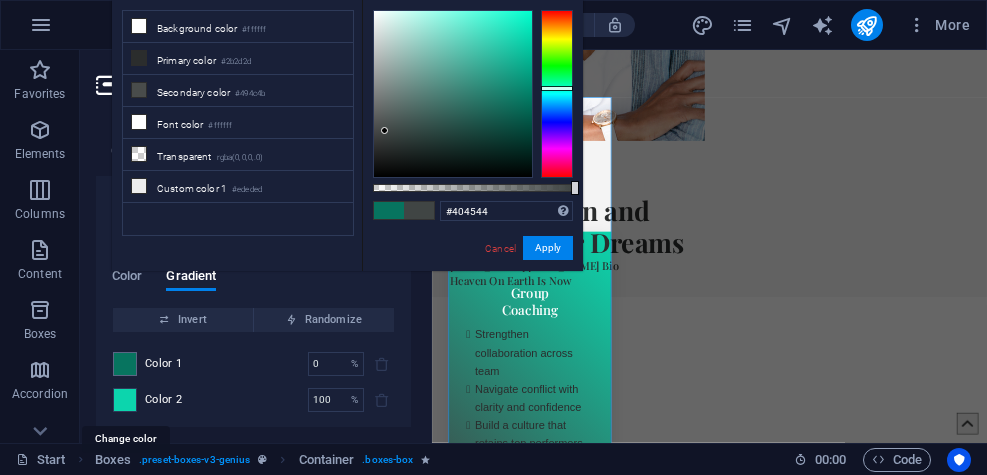click at bounding box center [125, 400] 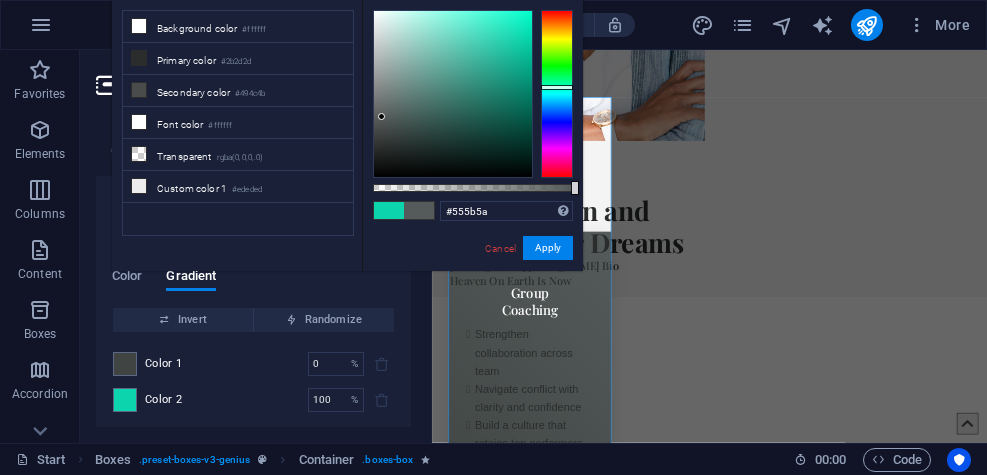 click at bounding box center [453, 94] 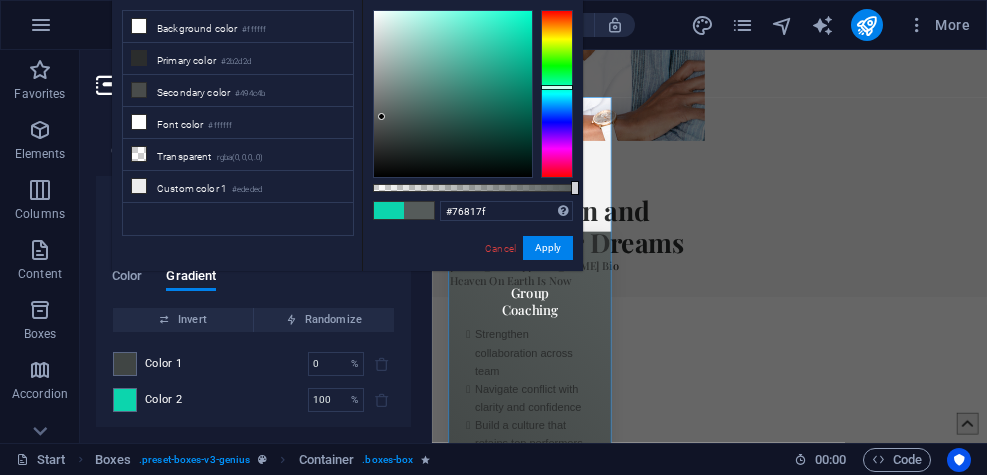 click at bounding box center (453, 94) 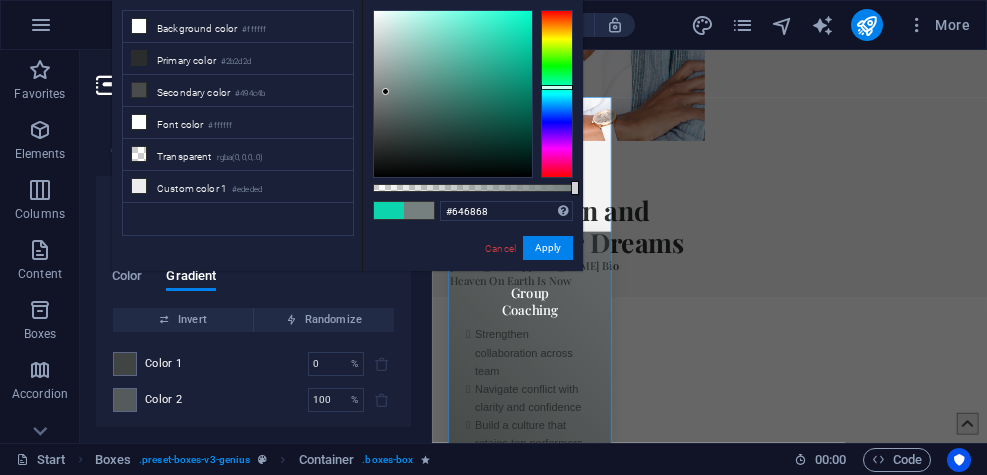 click at bounding box center (453, 94) 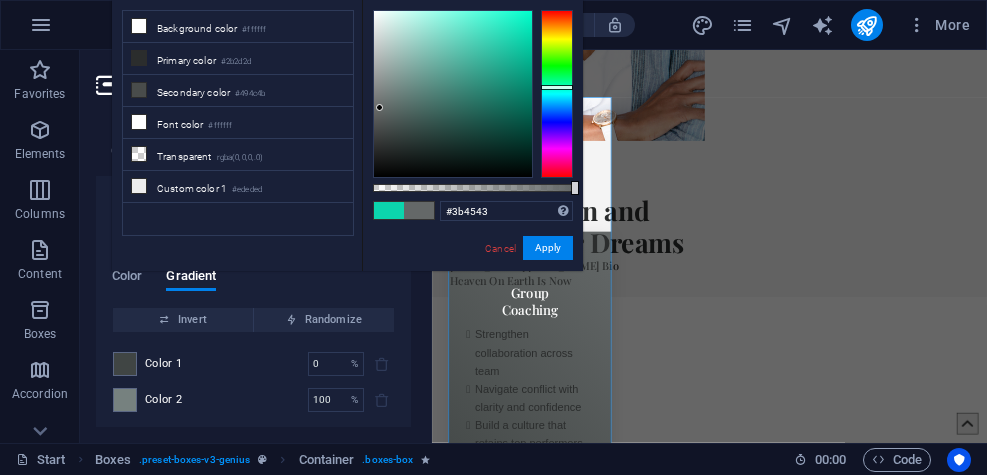 click at bounding box center [453, 94] 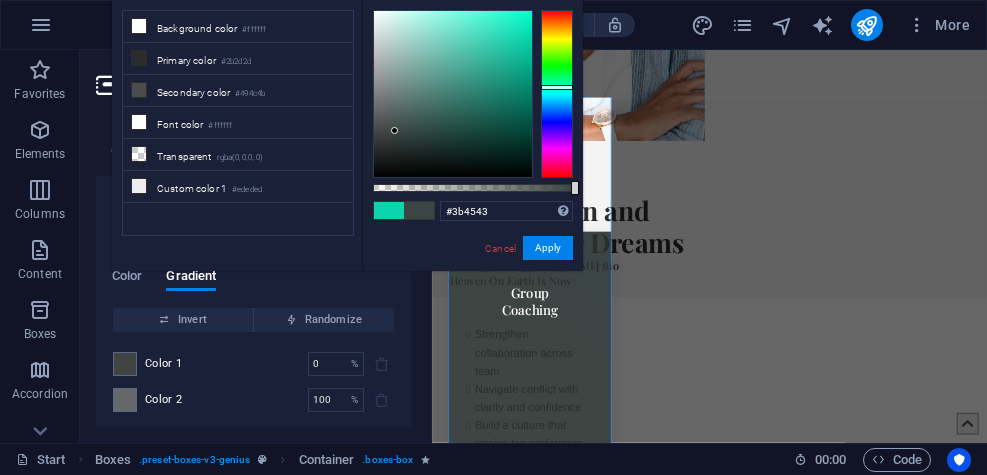 type on "#d6ede8" 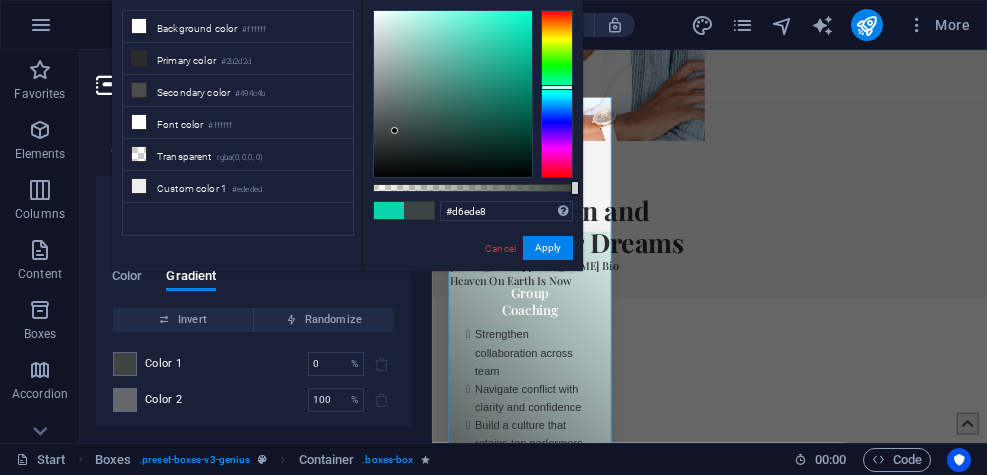 click at bounding box center [453, 94] 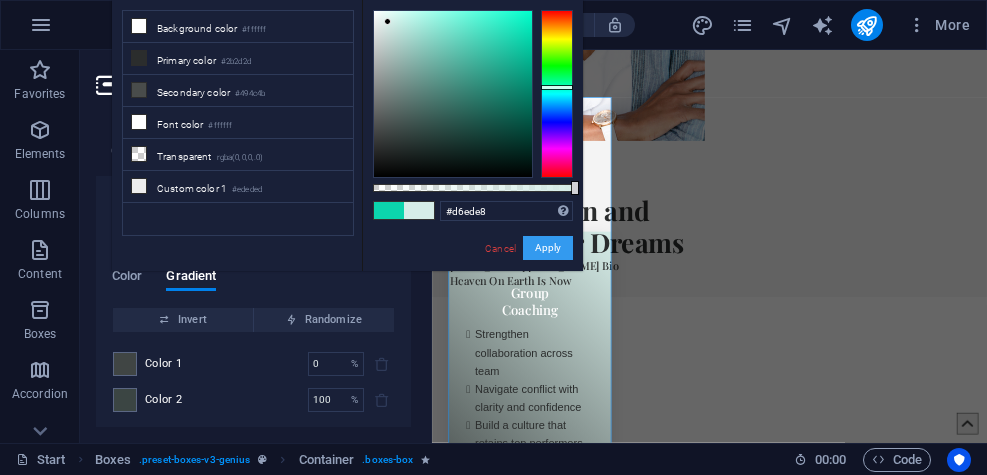 click on "Cancel Apply" at bounding box center [528, 248] 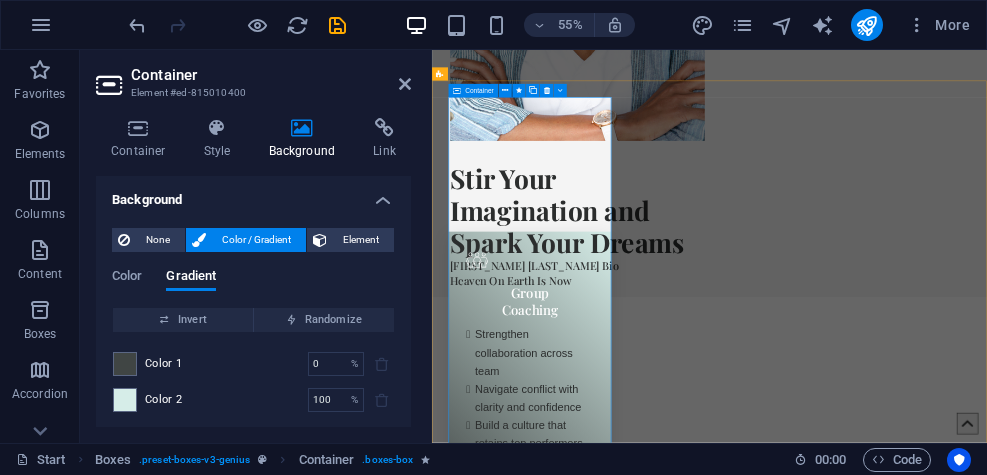 click on "Group  Coaching Strengthen collaboration across team Navigate conflict with clarity and confidence Build a culture that retains top performers Drive performance through focused leadership Leadership  Coaching Elevate your personal and professional development with my program designed to enhance high performance, executive functioning, emotional intelligence, and essential soft skills. Define your goals, identify challenges, and develop effective strategies to achieve lasting transformation through improved self-awareness. Acting/Modeling Coaching If you believe you have what it takes and are ready to elevate your skills to the next level, look no further. With 27 years of experience as a professional entertainer, I offer personalized bootcamp training designed to help you reach new heights." at bounding box center [936, 1261] 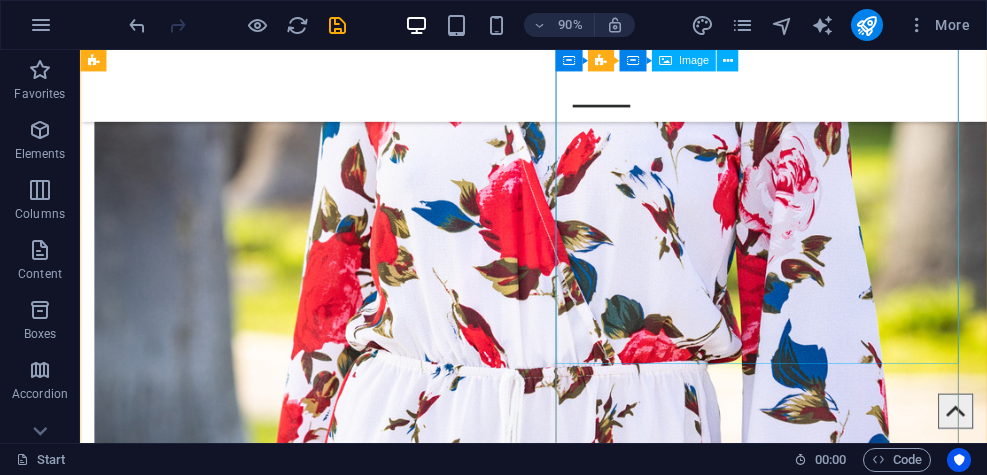 scroll, scrollTop: 6026, scrollLeft: 0, axis: vertical 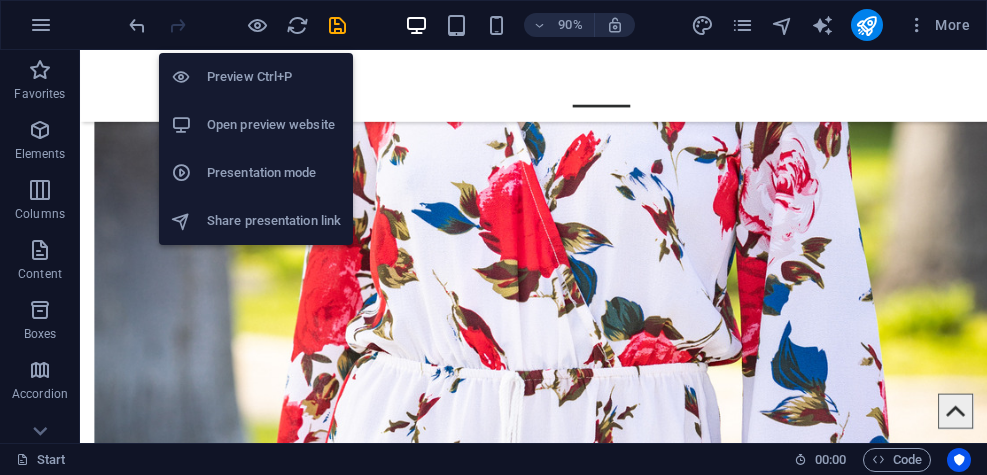 click on "Preview Ctrl+P Open preview website Presentation mode Share presentation link" at bounding box center (256, 141) 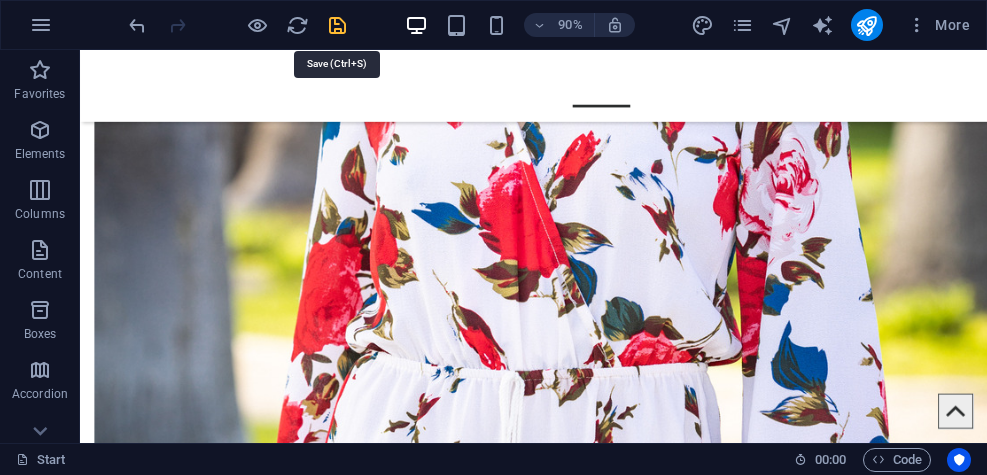 click at bounding box center [337, 25] 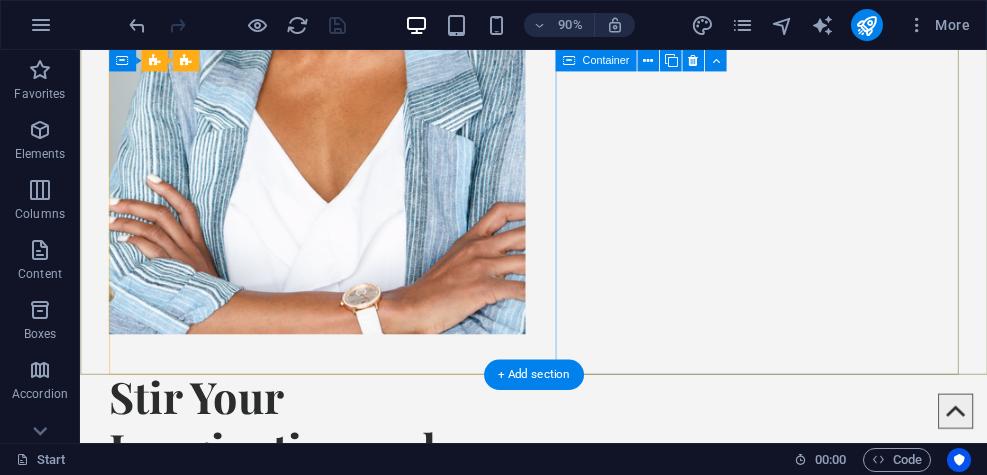 scroll, scrollTop: 1587, scrollLeft: 0, axis: vertical 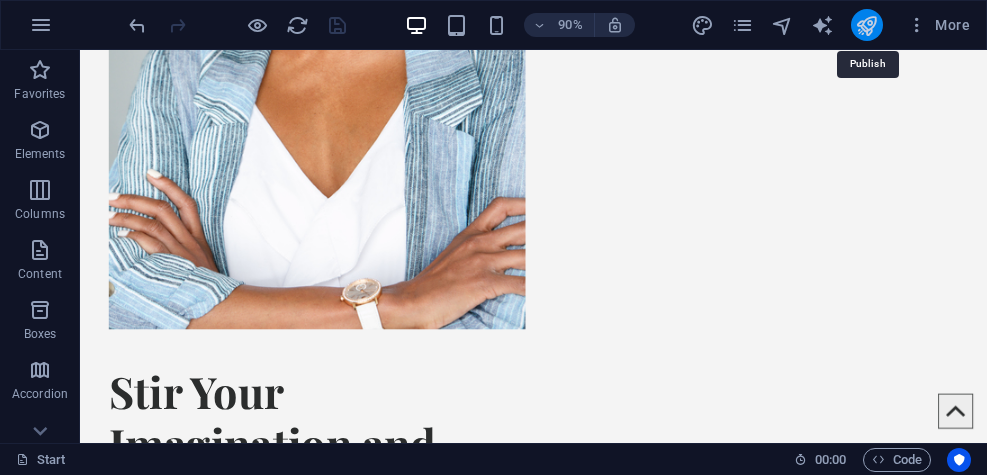 click at bounding box center [866, 25] 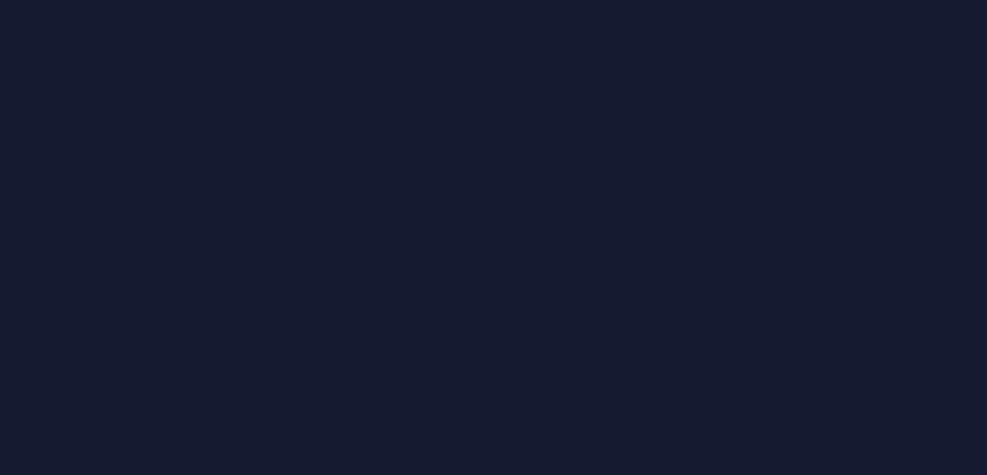 scroll, scrollTop: 0, scrollLeft: 0, axis: both 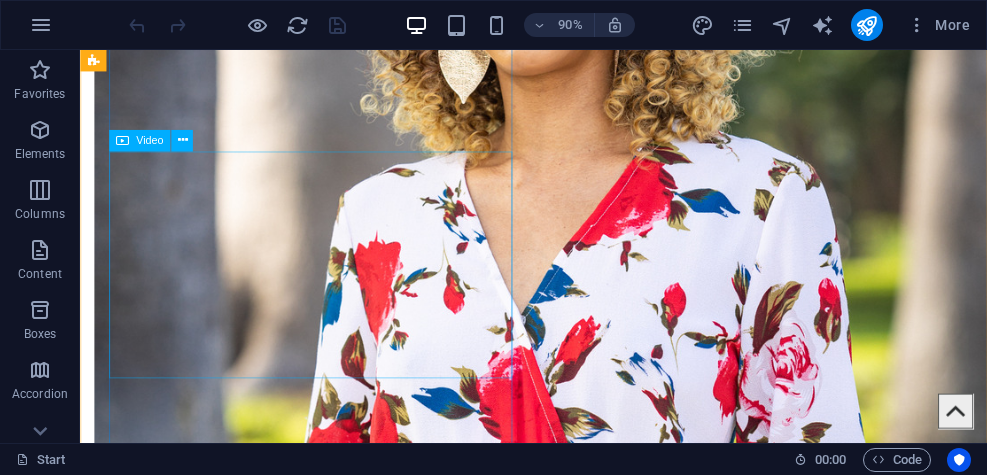 click at bounding box center [320, 5482] 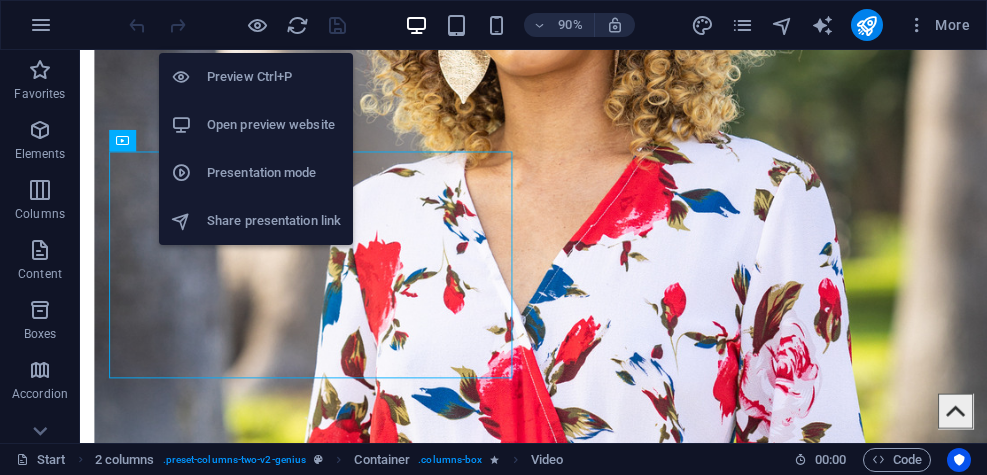 click on "Open preview website" at bounding box center [274, 125] 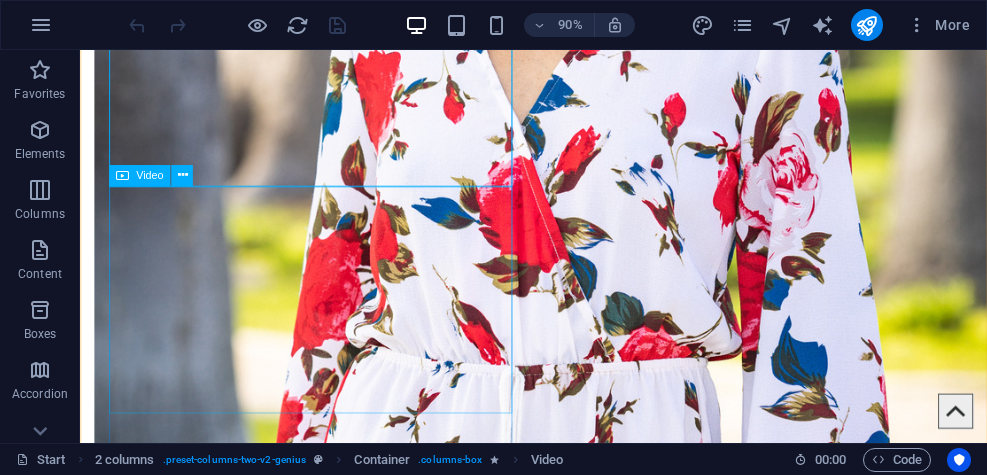 scroll, scrollTop: 6036, scrollLeft: 0, axis: vertical 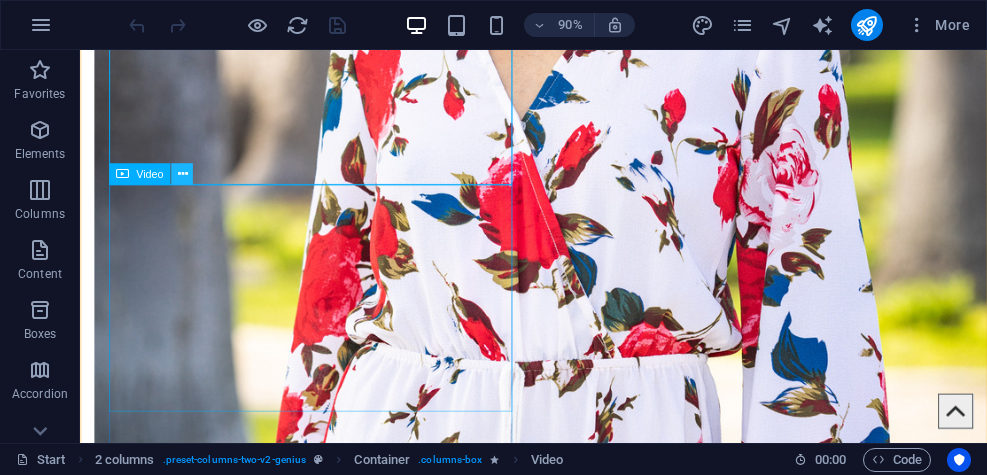 click at bounding box center [182, 174] 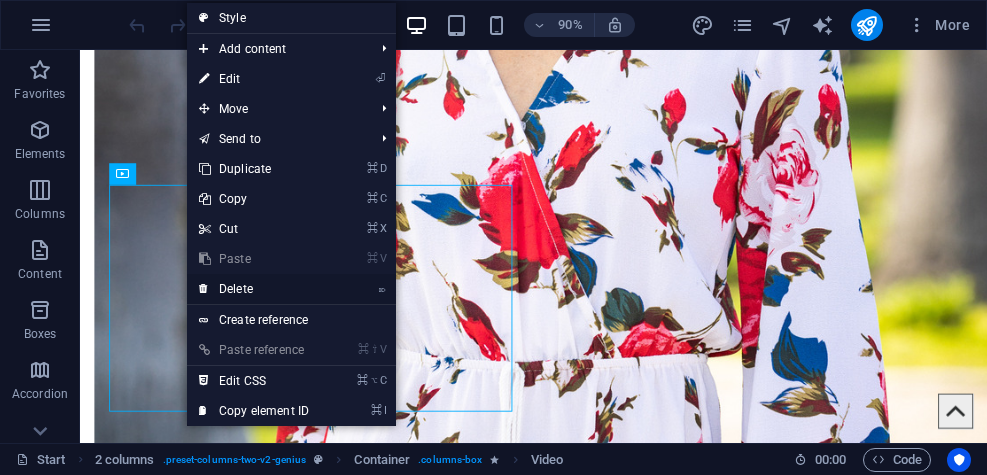 click on "⌦  Delete" at bounding box center (254, 289) 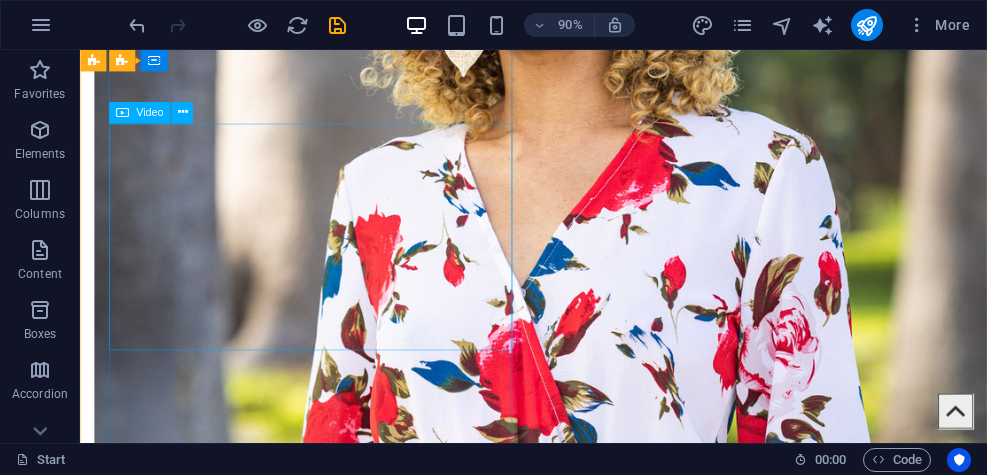 scroll, scrollTop: 5852, scrollLeft: 0, axis: vertical 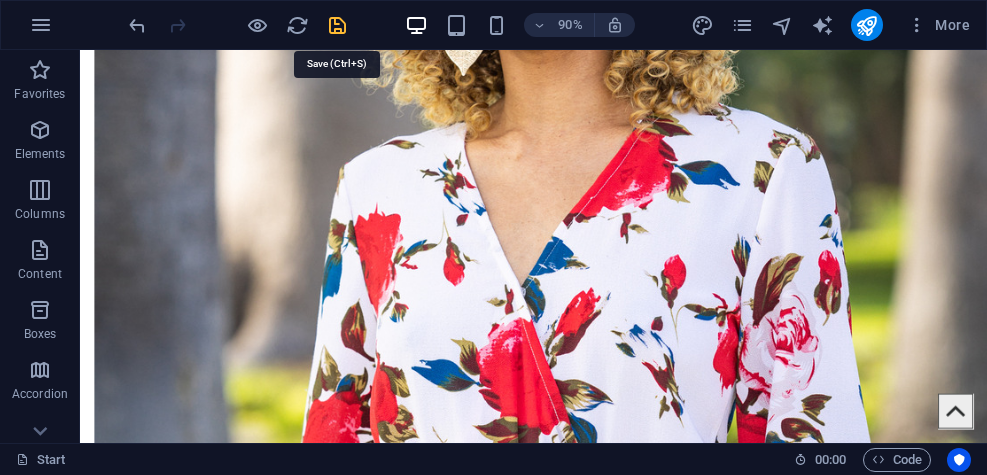 click at bounding box center (337, 25) 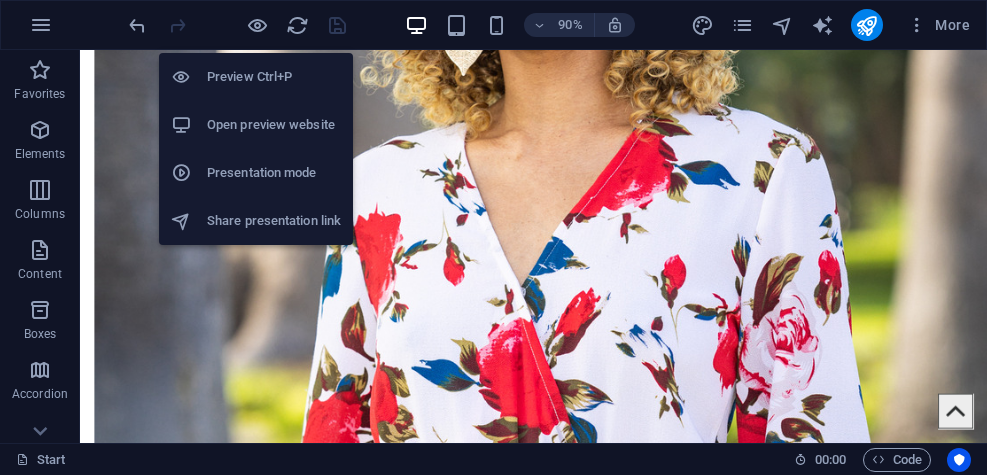 click on "Open preview website" at bounding box center [274, 125] 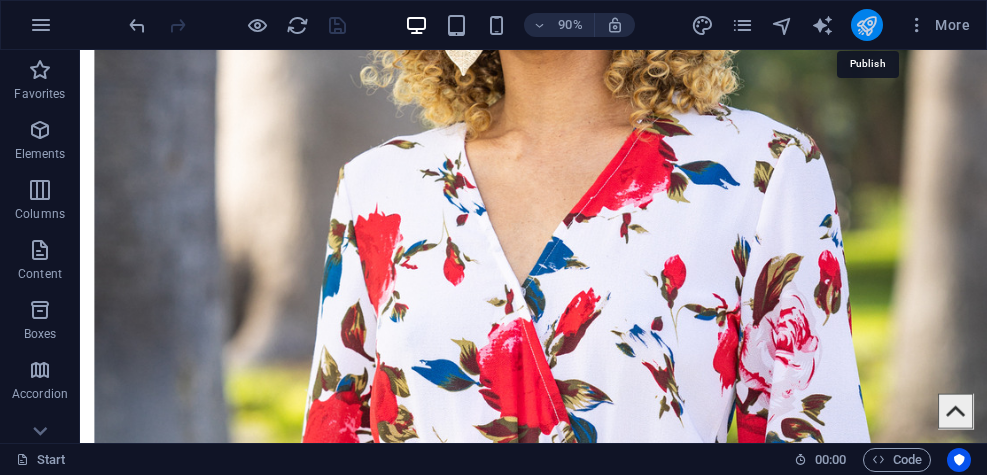 click at bounding box center [866, 25] 